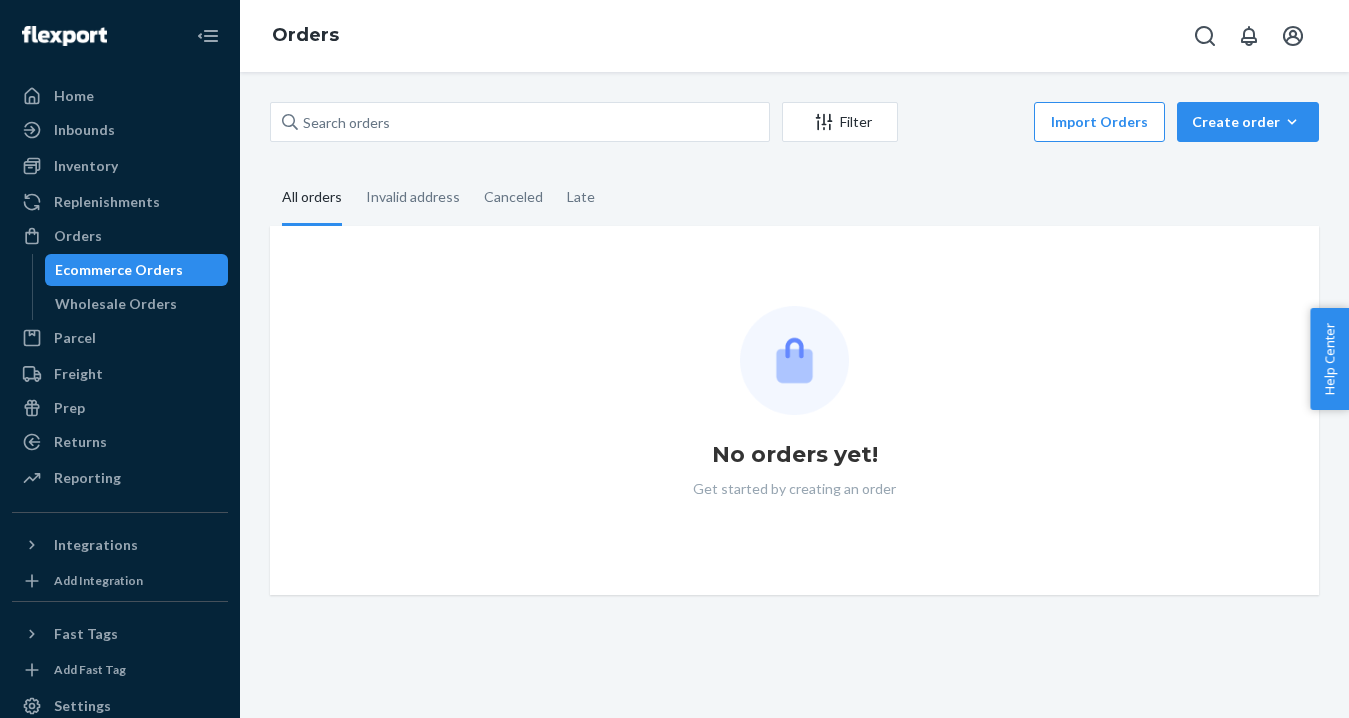 scroll, scrollTop: 0, scrollLeft: 0, axis: both 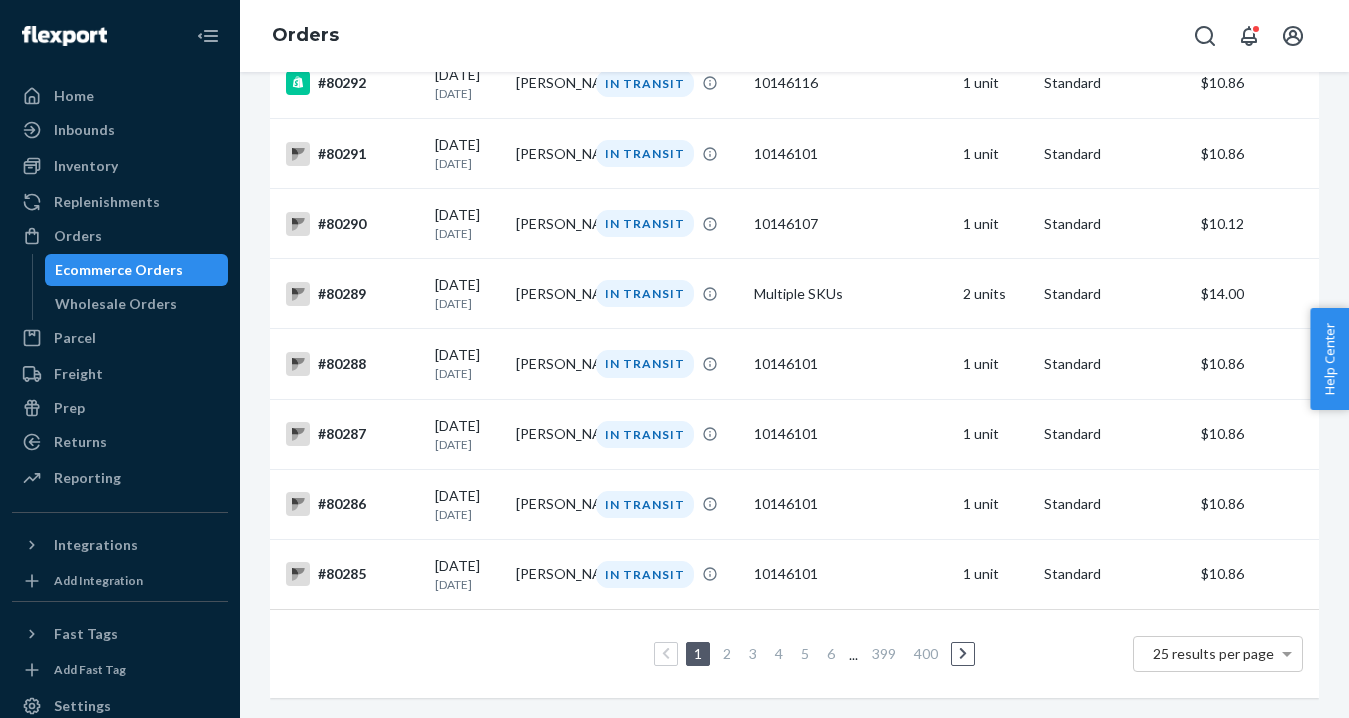 click on "2" at bounding box center [727, 653] 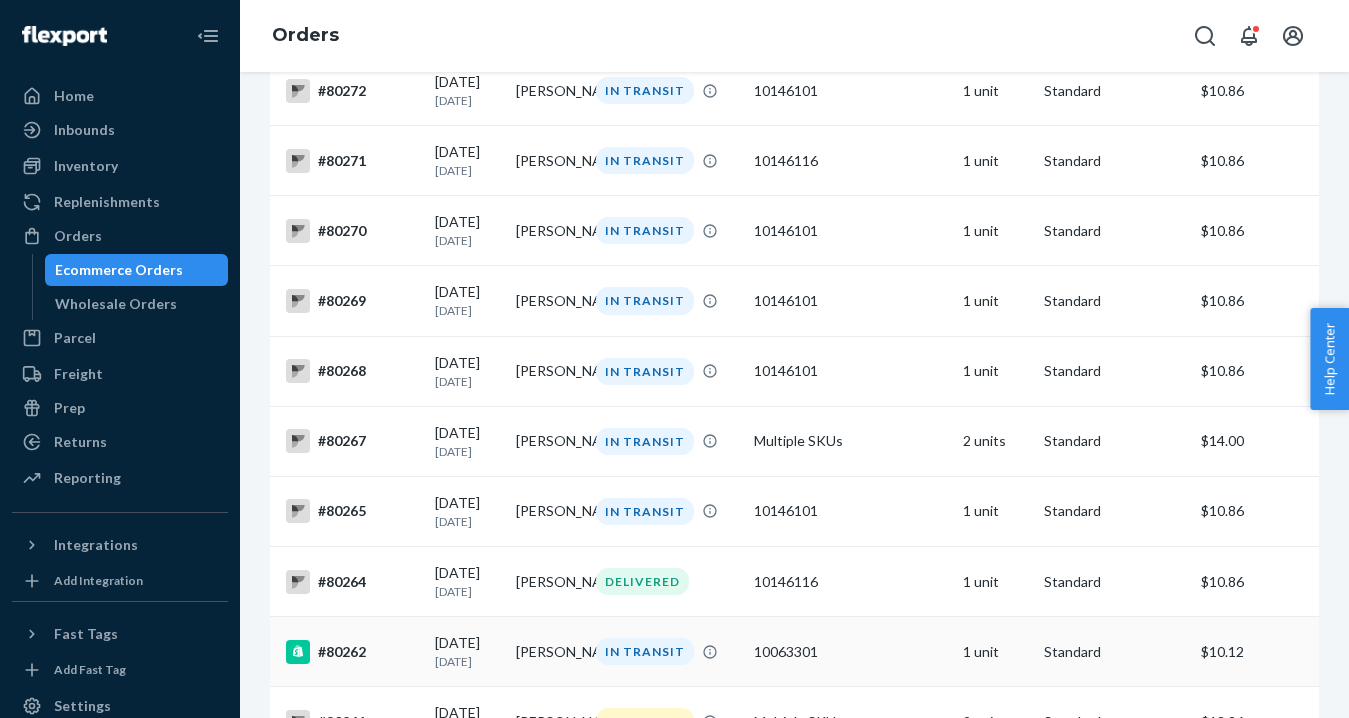 scroll, scrollTop: 1010, scrollLeft: 0, axis: vertical 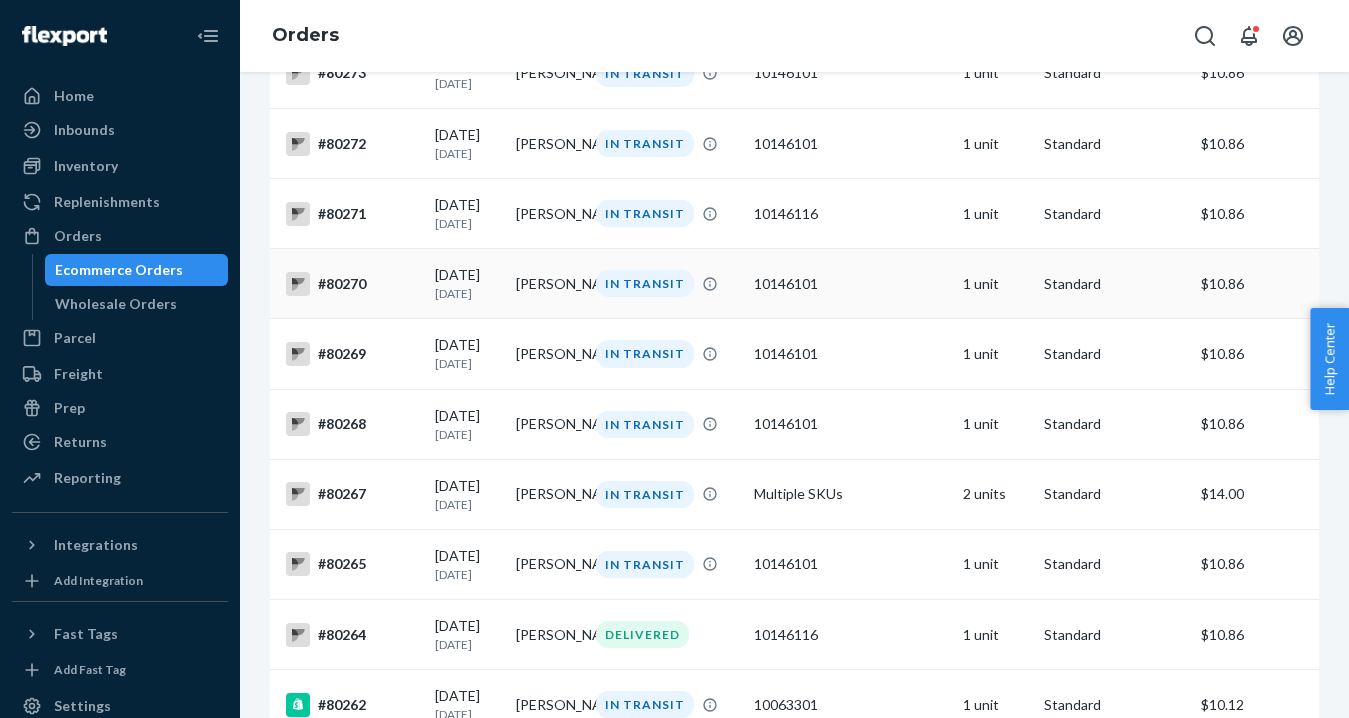 click on "10146101" at bounding box center (851, 284) 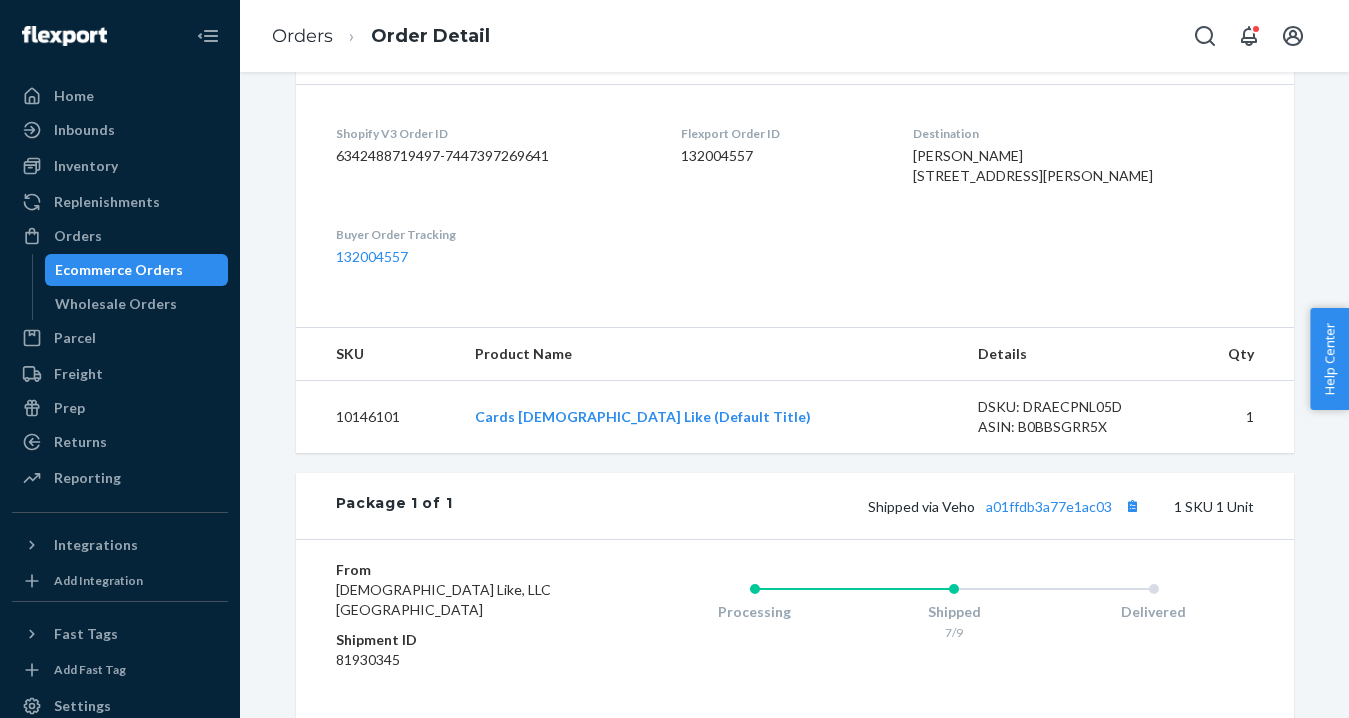 scroll, scrollTop: 477, scrollLeft: 0, axis: vertical 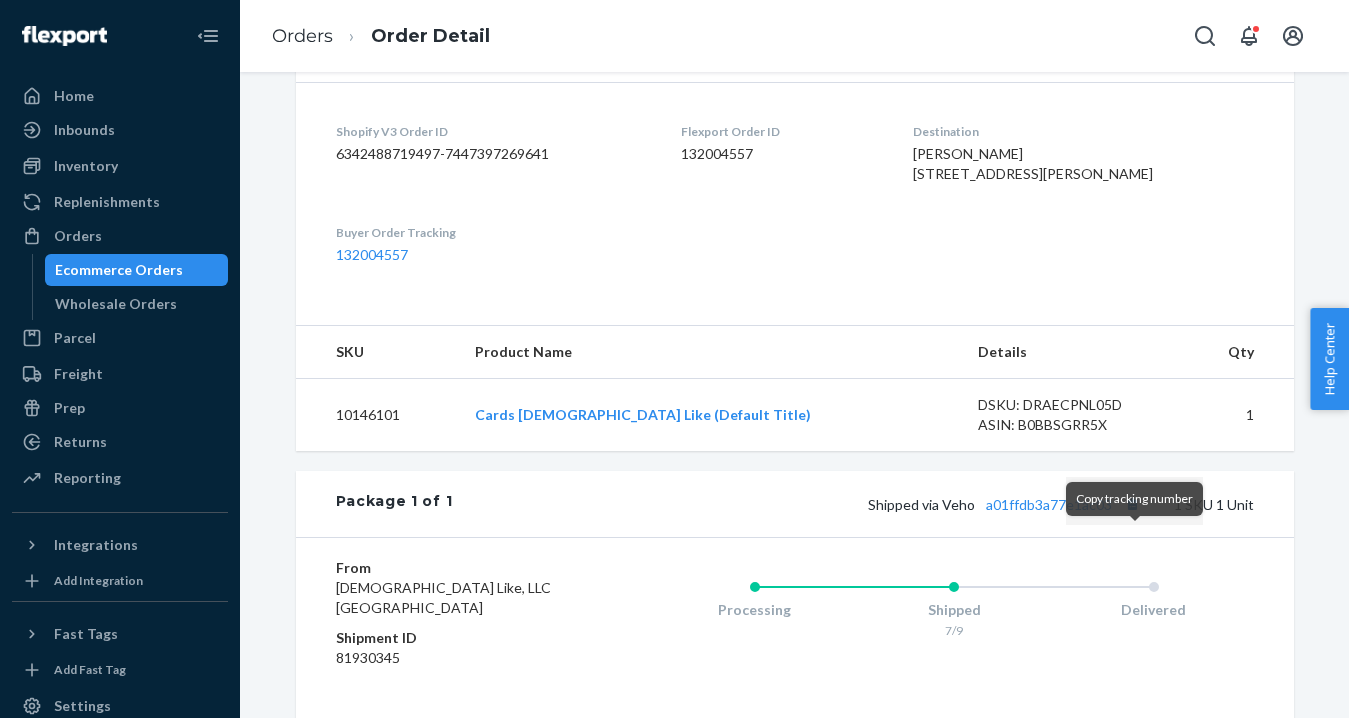 click at bounding box center [1133, 504] 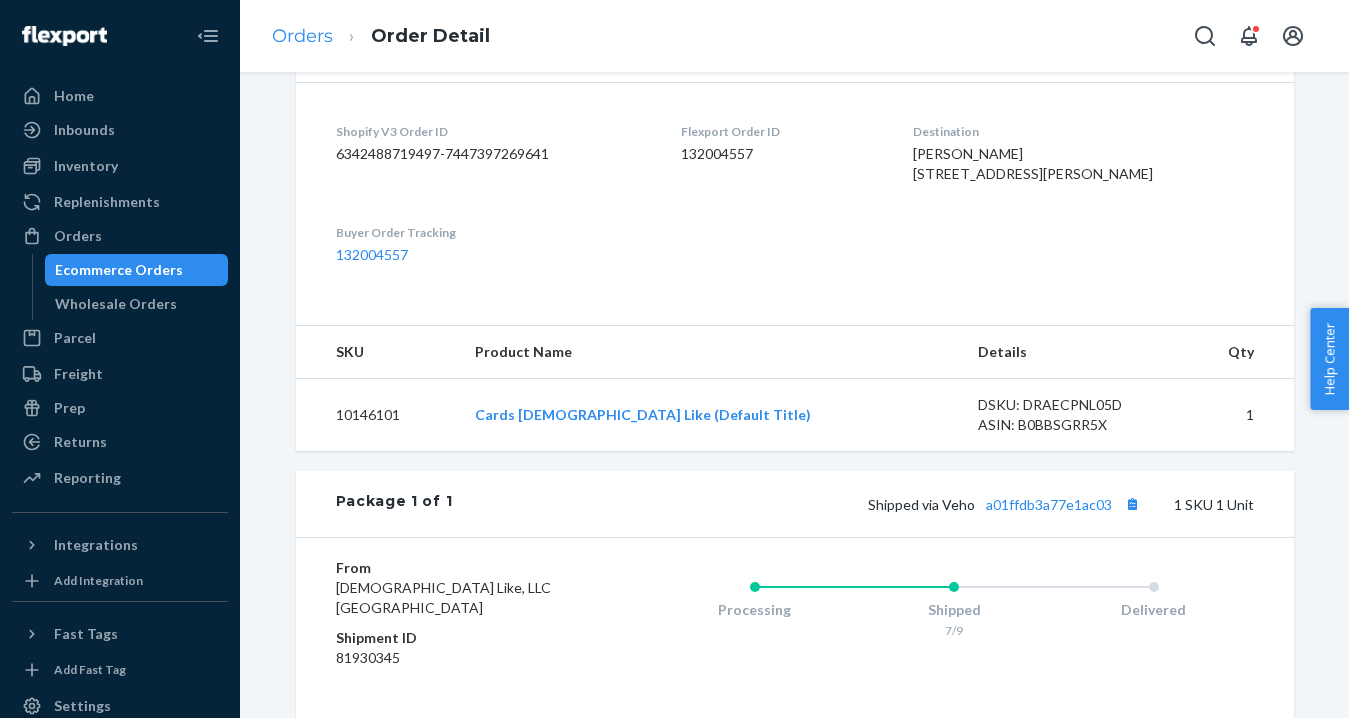 click on "Orders" at bounding box center (302, 36) 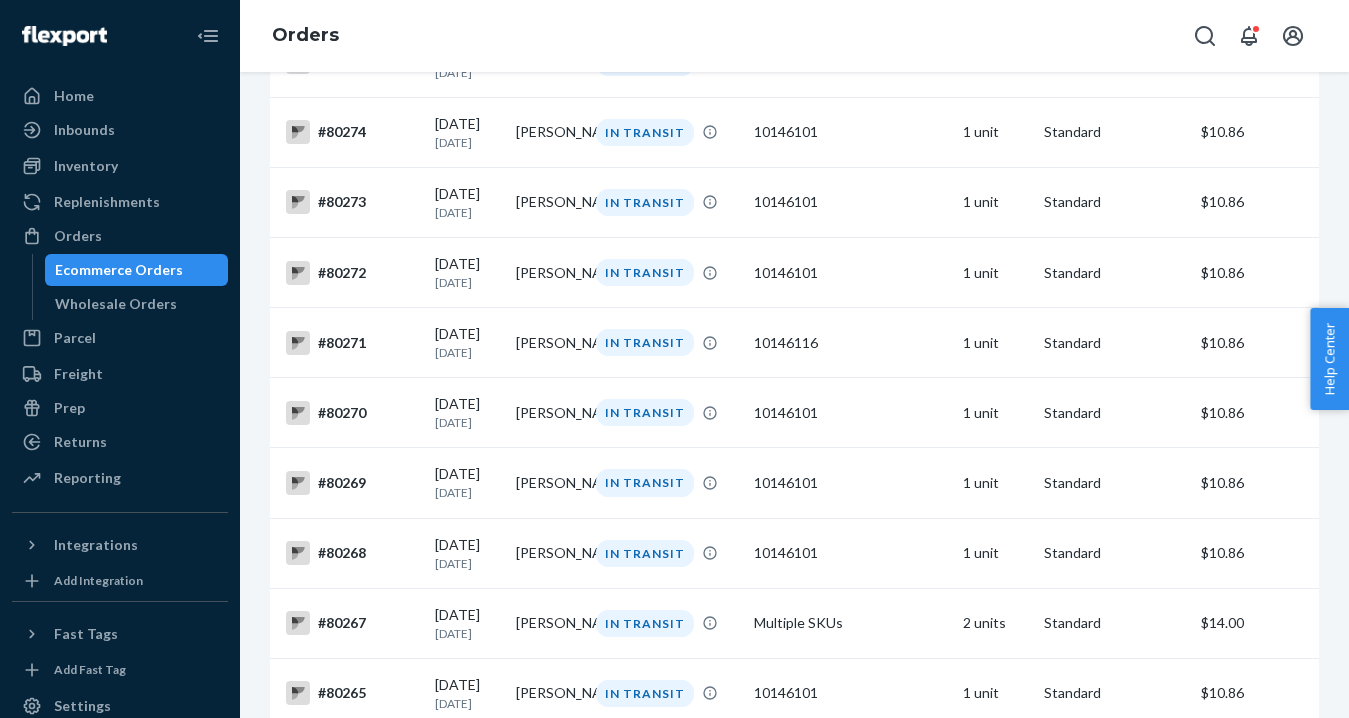 scroll, scrollTop: 879, scrollLeft: 0, axis: vertical 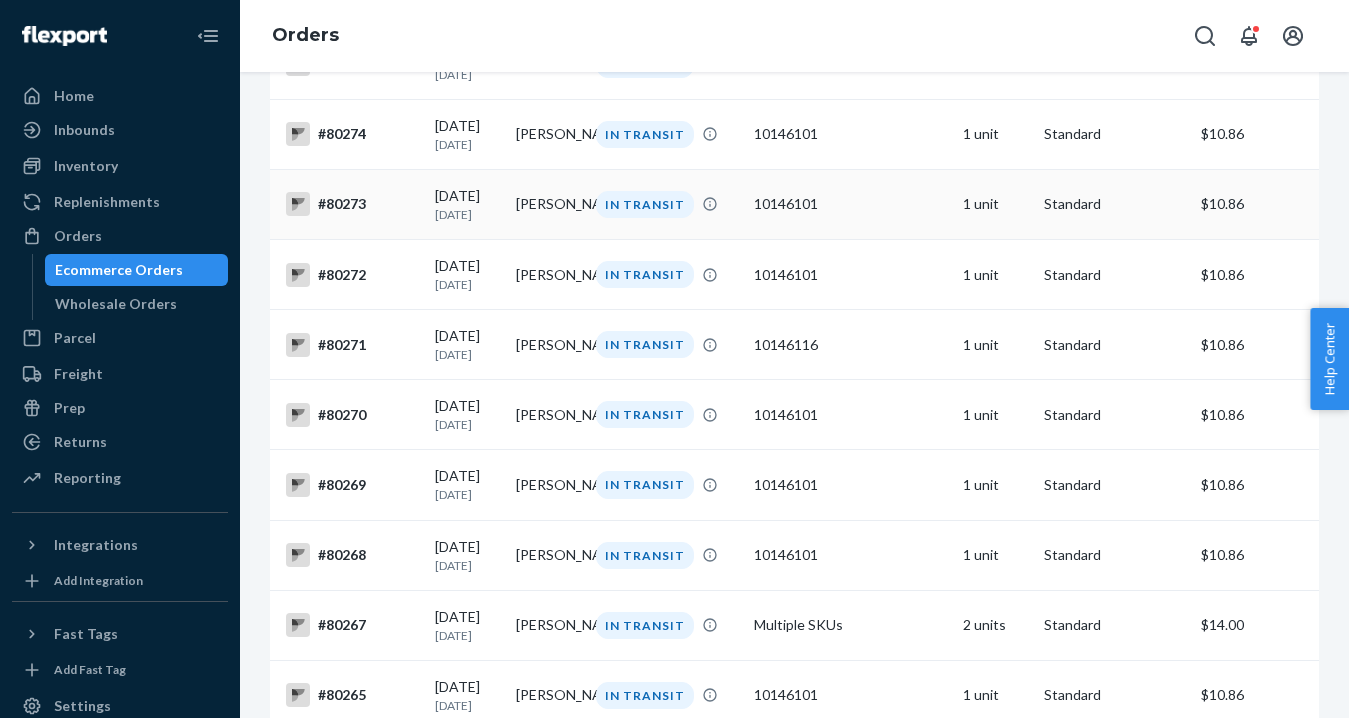 click on "[PERSON_NAME]" at bounding box center (548, 204) 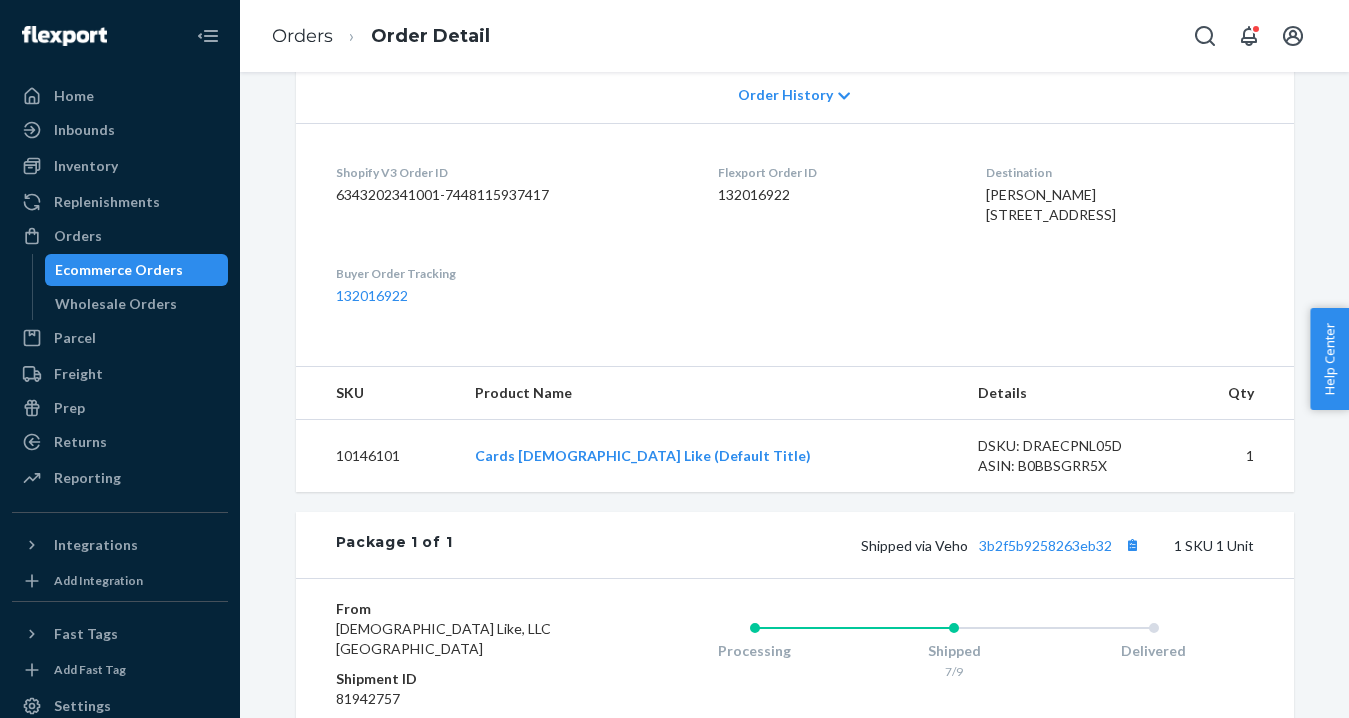 scroll, scrollTop: 476, scrollLeft: 0, axis: vertical 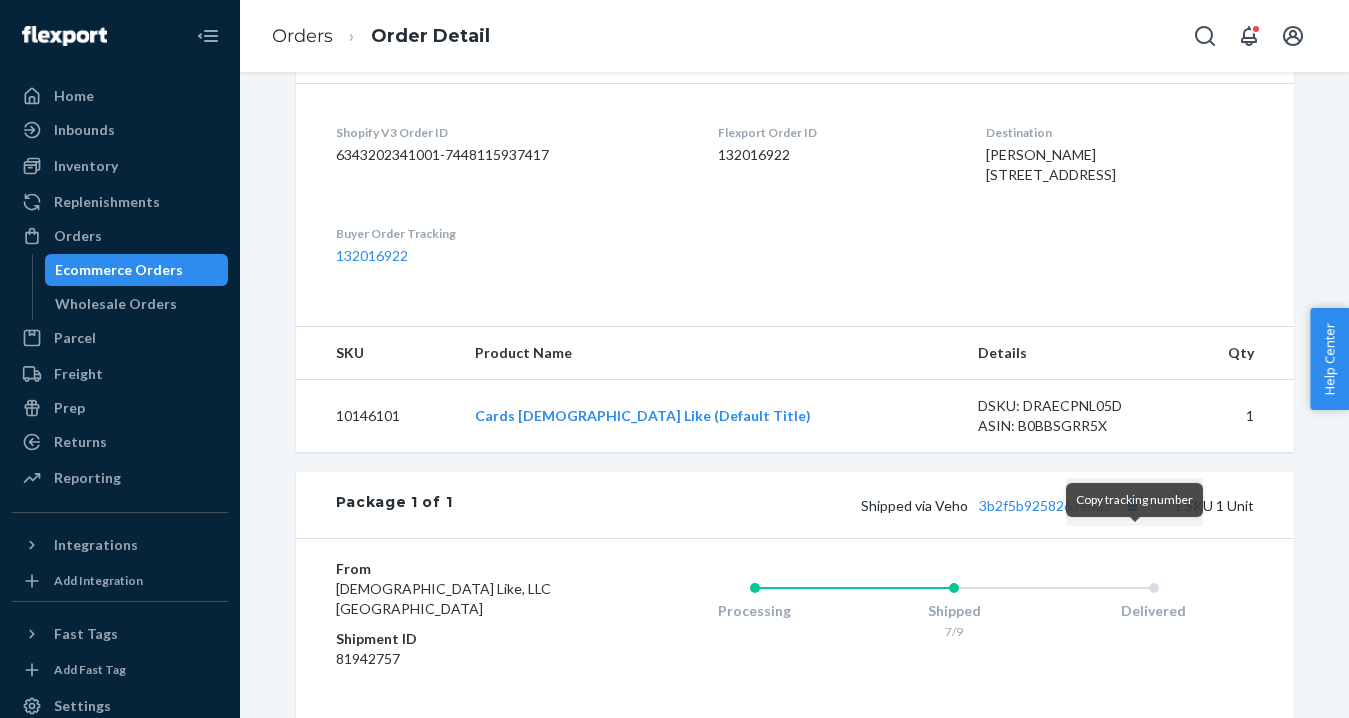 click at bounding box center [1133, 505] 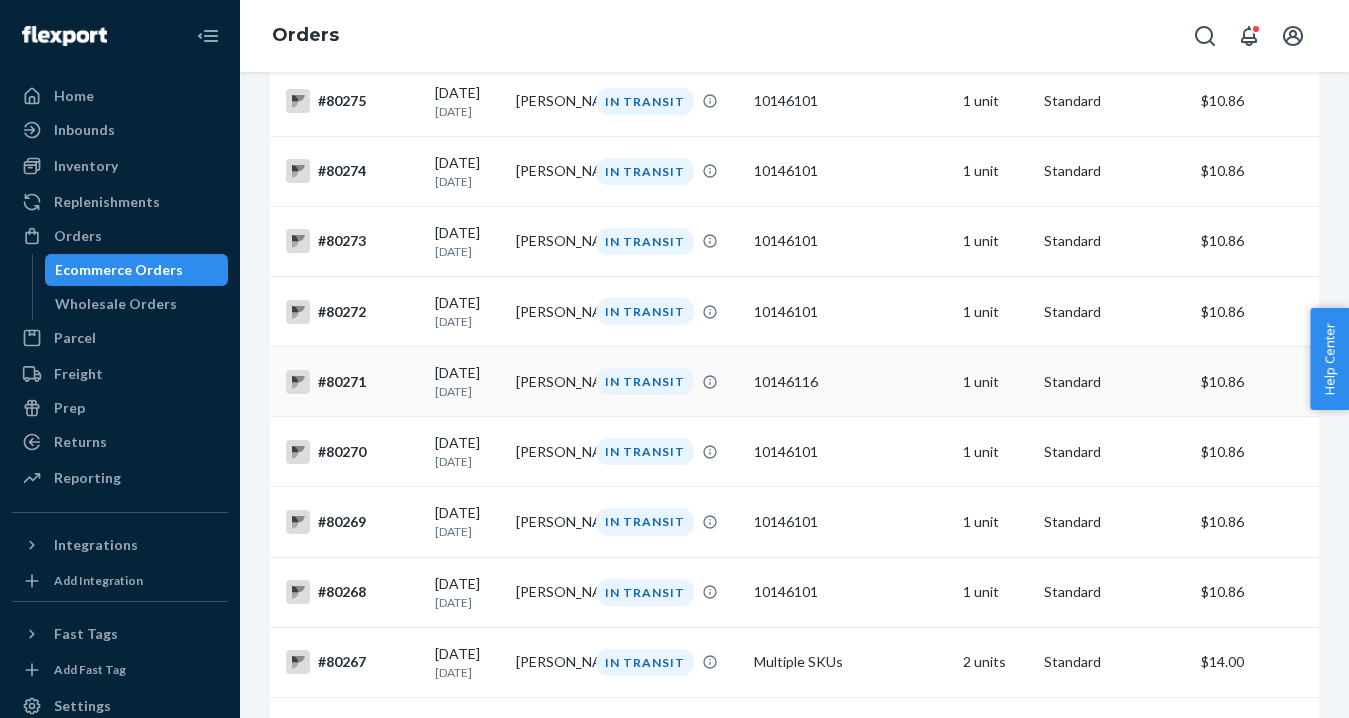 scroll, scrollTop: 836, scrollLeft: 0, axis: vertical 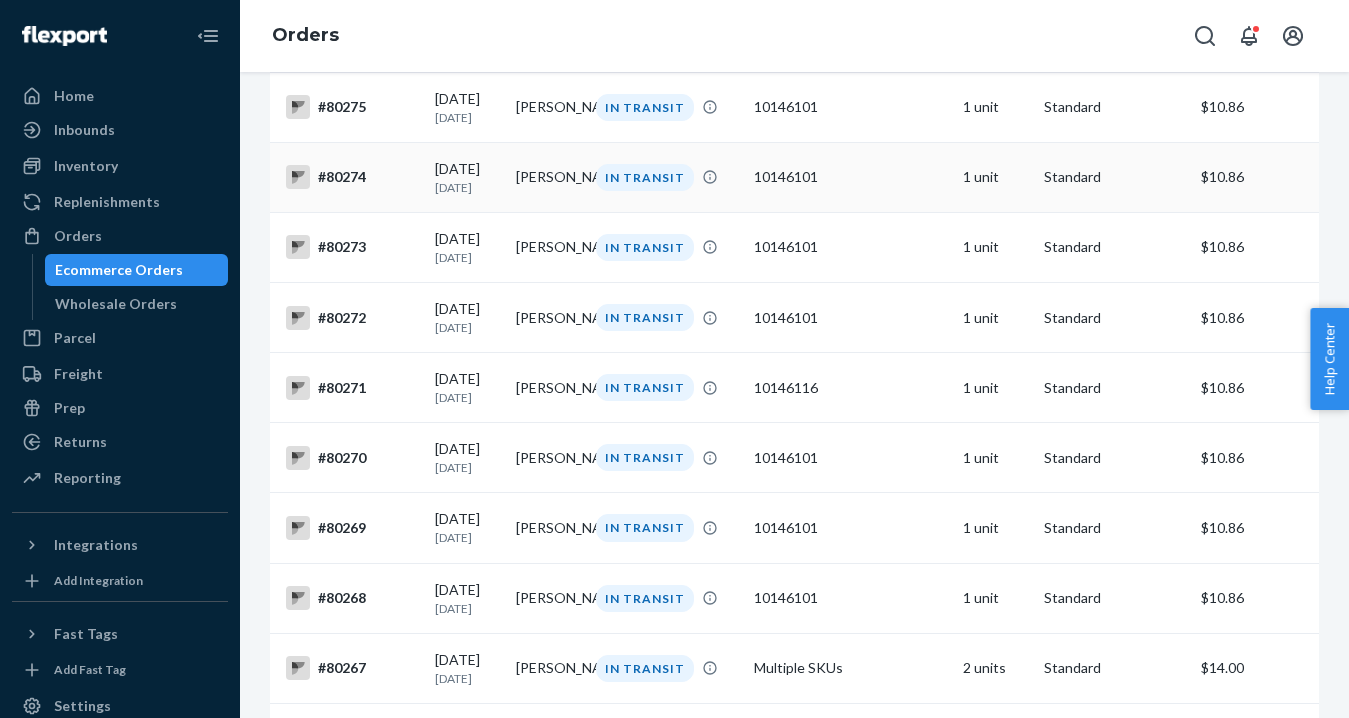 click on "IN TRANSIT" at bounding box center [666, 177] 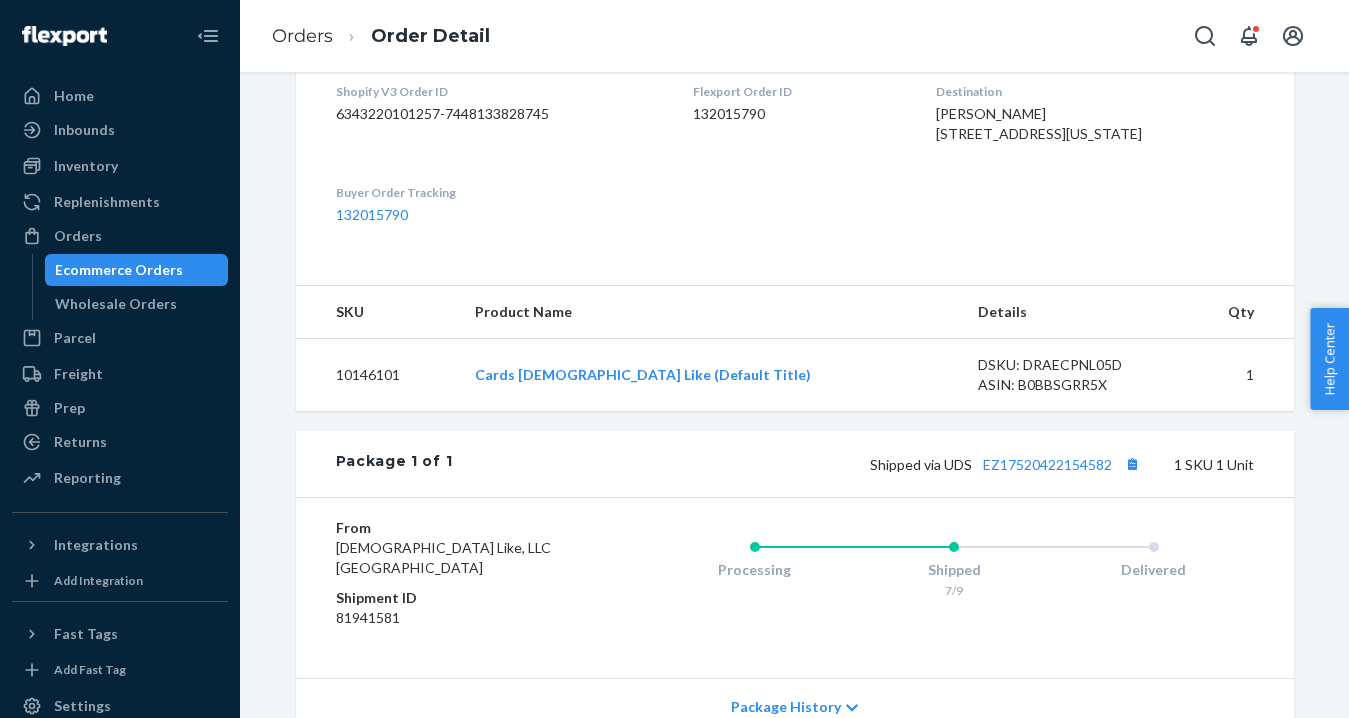 scroll, scrollTop: 525, scrollLeft: 0, axis: vertical 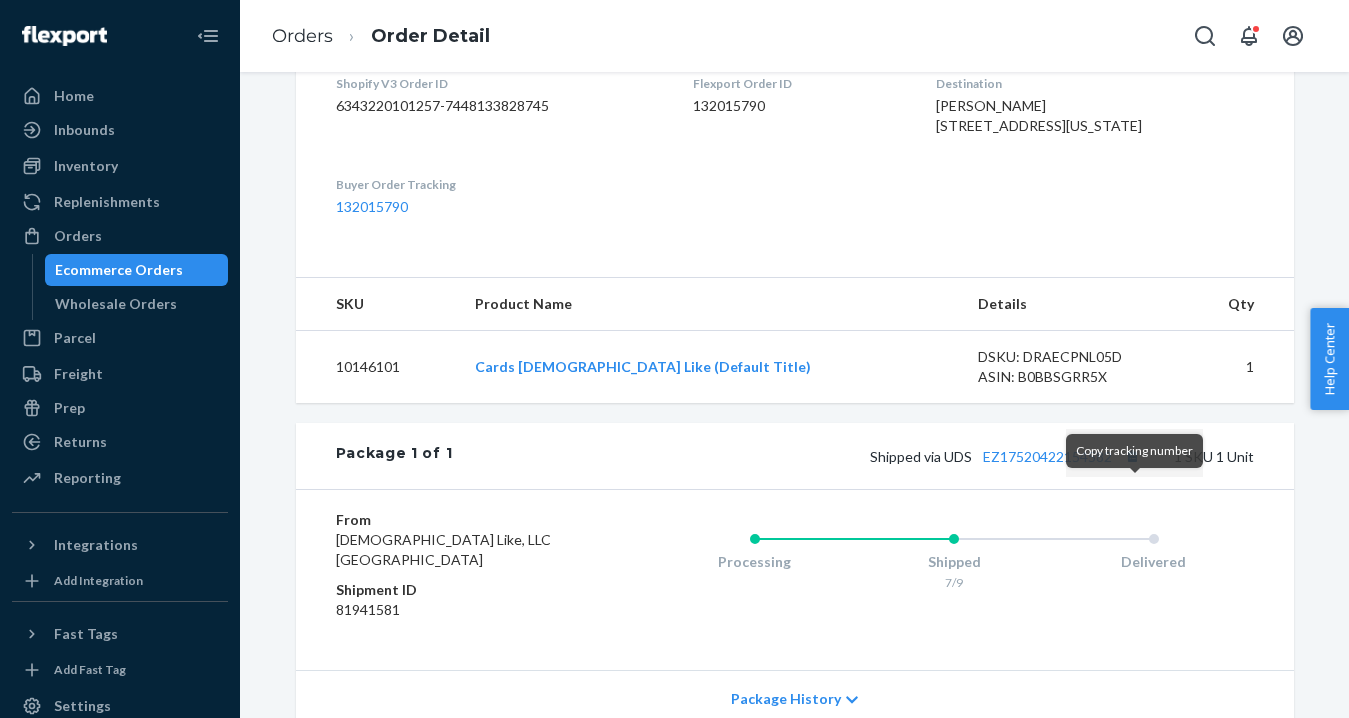 click at bounding box center (1133, 456) 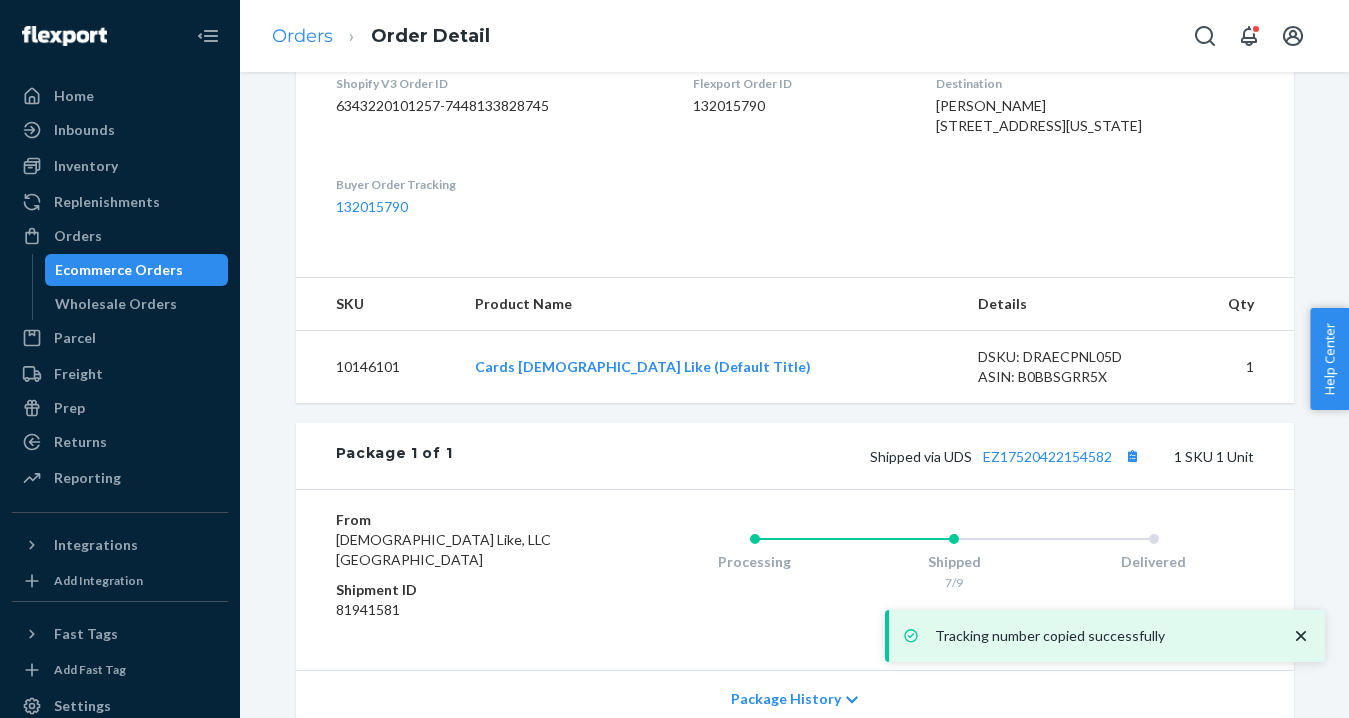 click on "Orders" at bounding box center (302, 36) 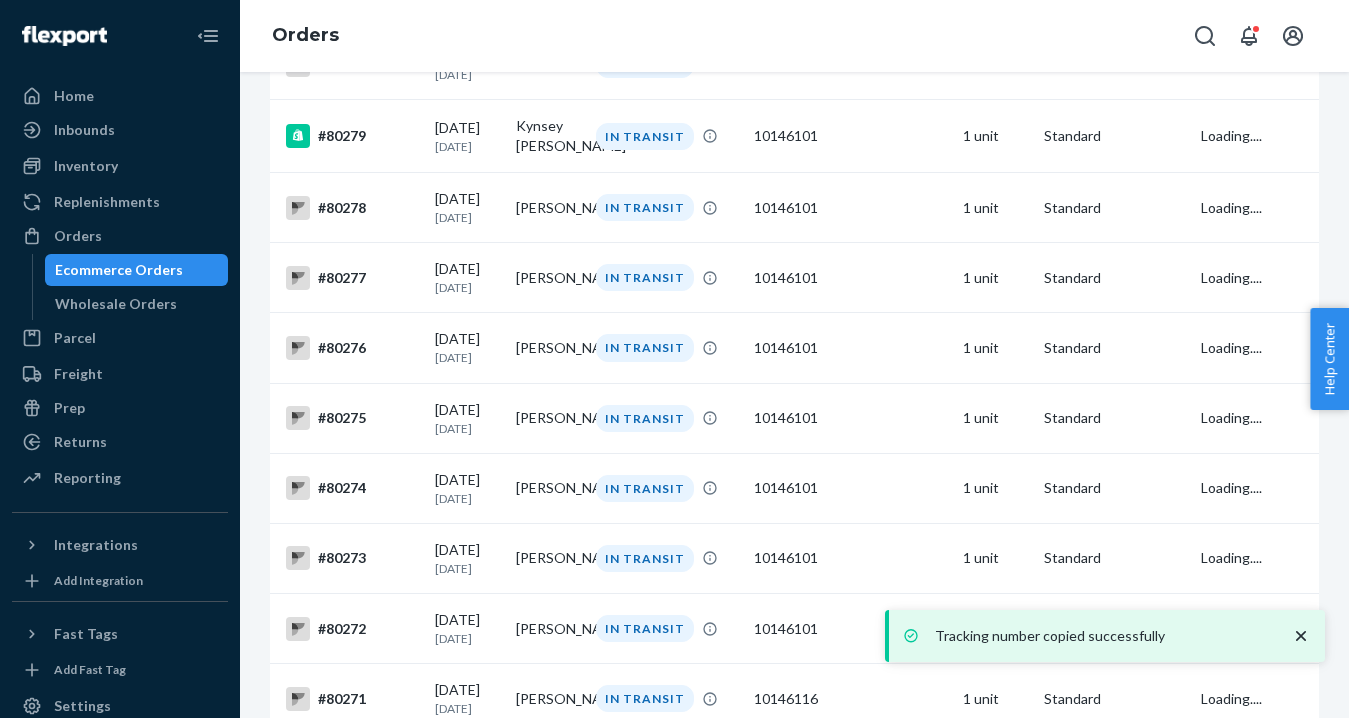 scroll, scrollTop: 0, scrollLeft: 0, axis: both 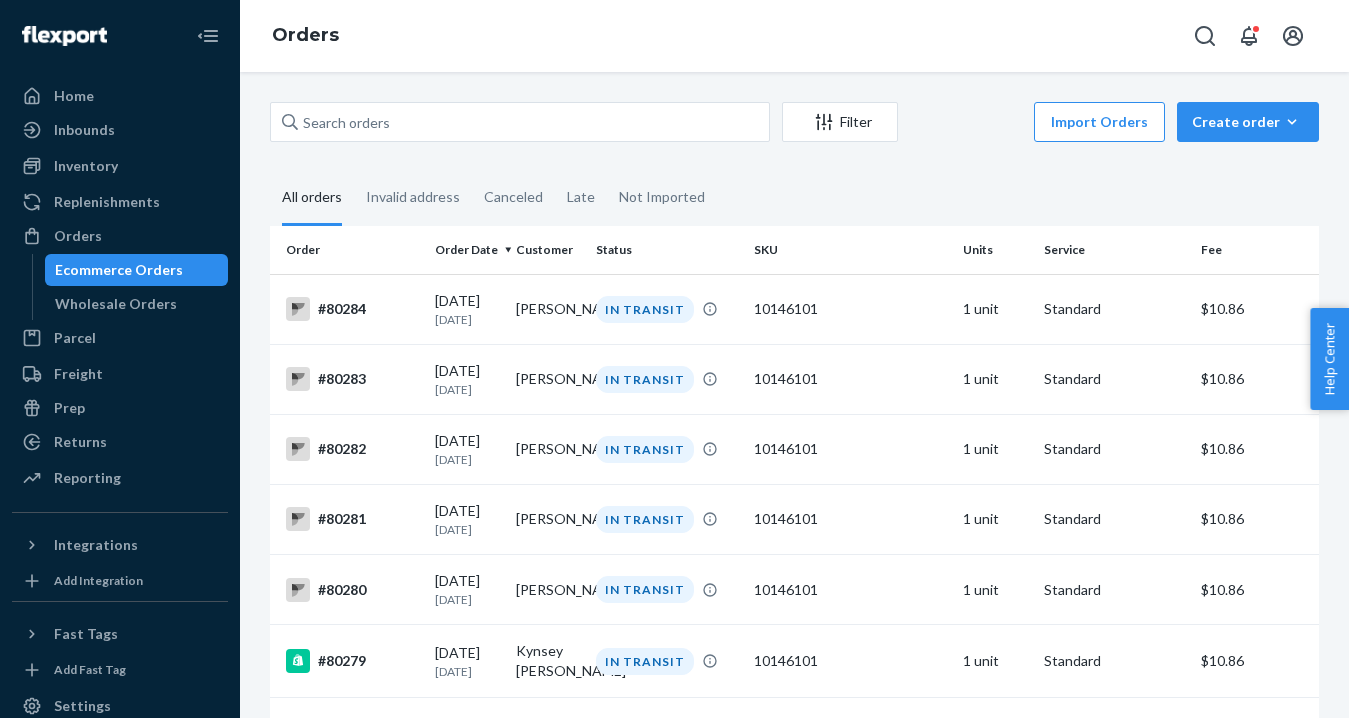 click on "Orders" at bounding box center (794, 36) 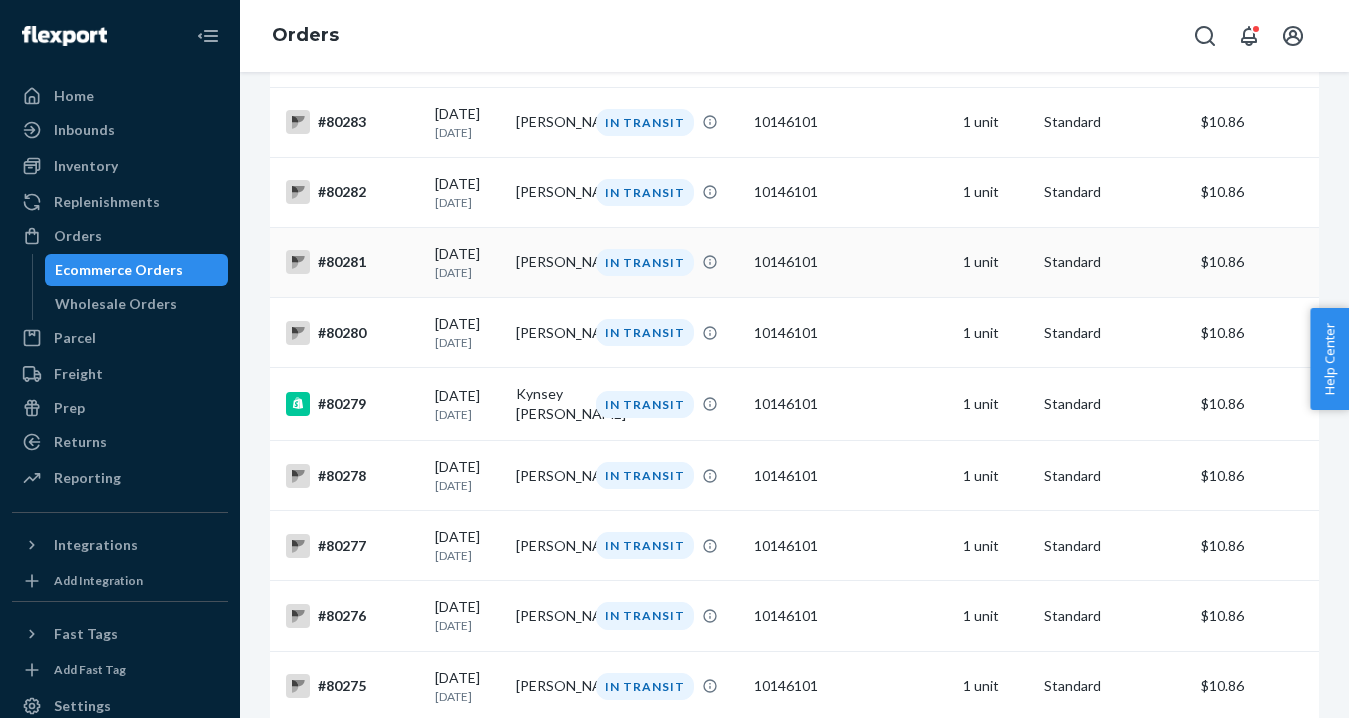 scroll, scrollTop: 263, scrollLeft: 0, axis: vertical 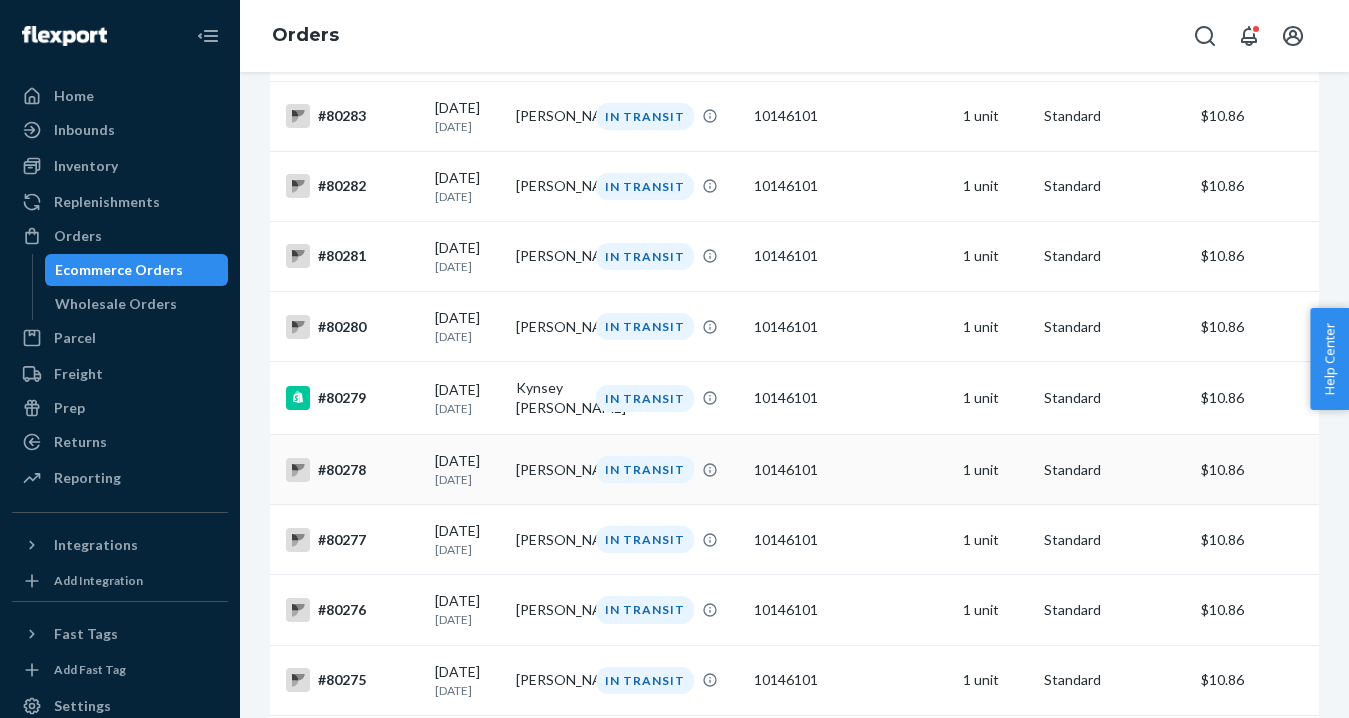 click on "10146101" at bounding box center [851, 470] 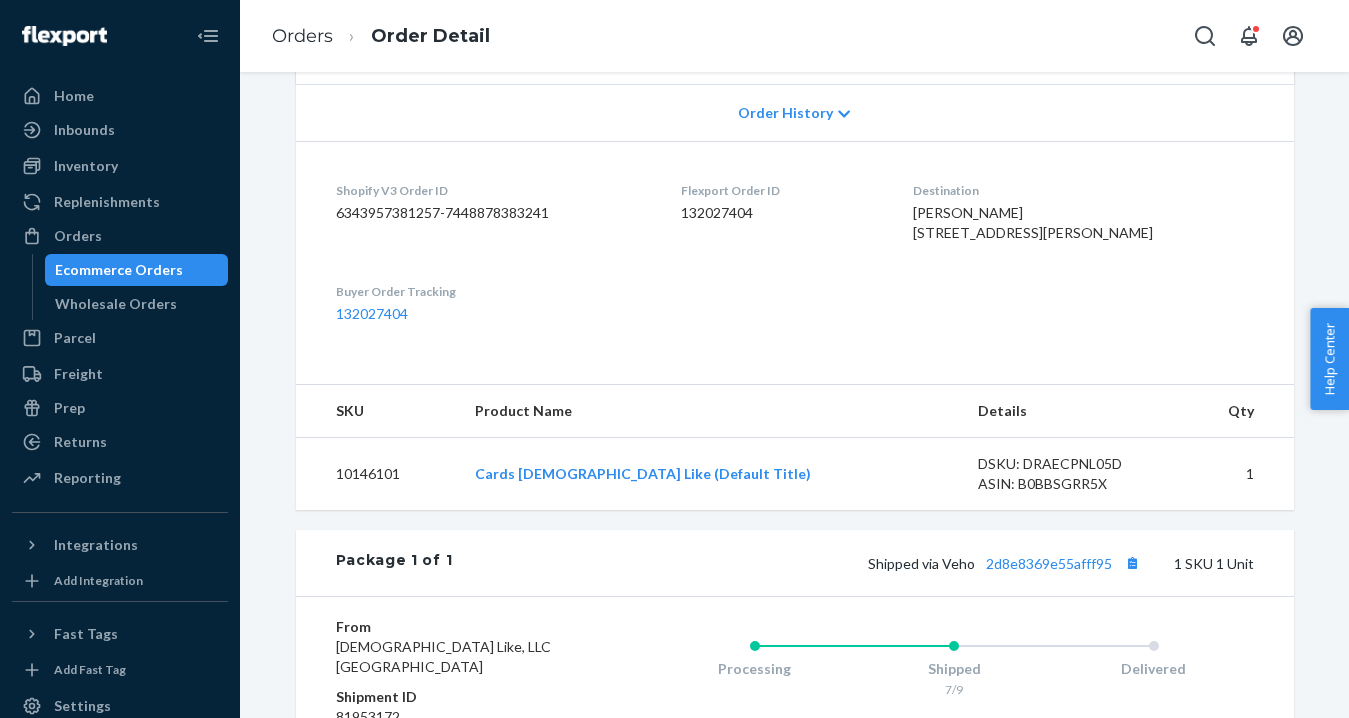 scroll, scrollTop: 421, scrollLeft: 0, axis: vertical 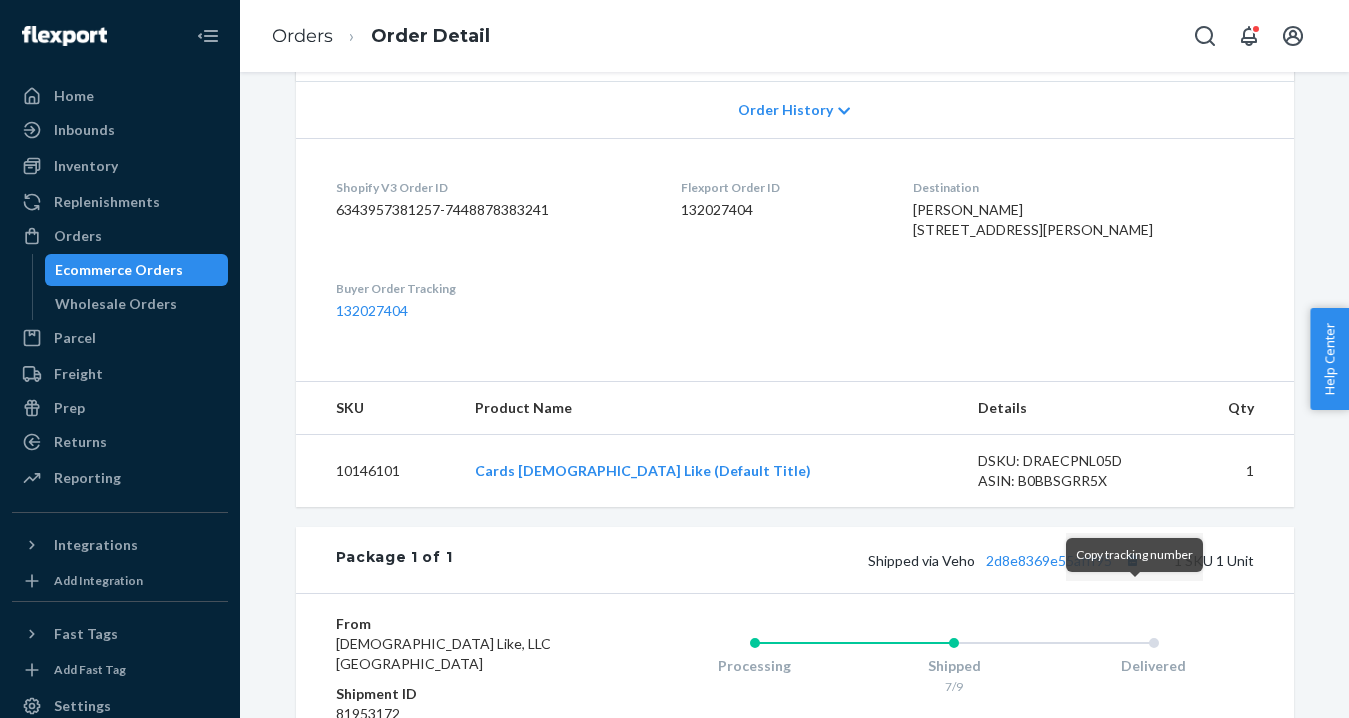 click at bounding box center (1133, 560) 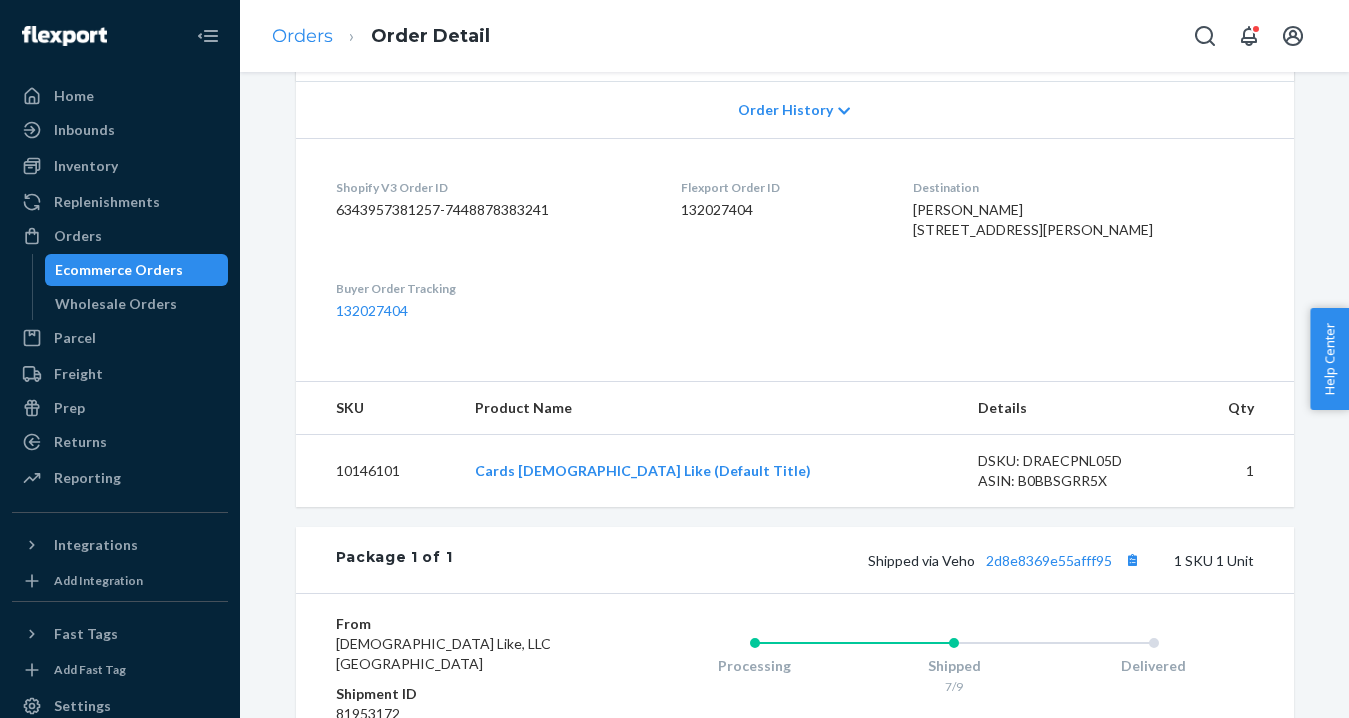 click on "Orders" at bounding box center (302, 36) 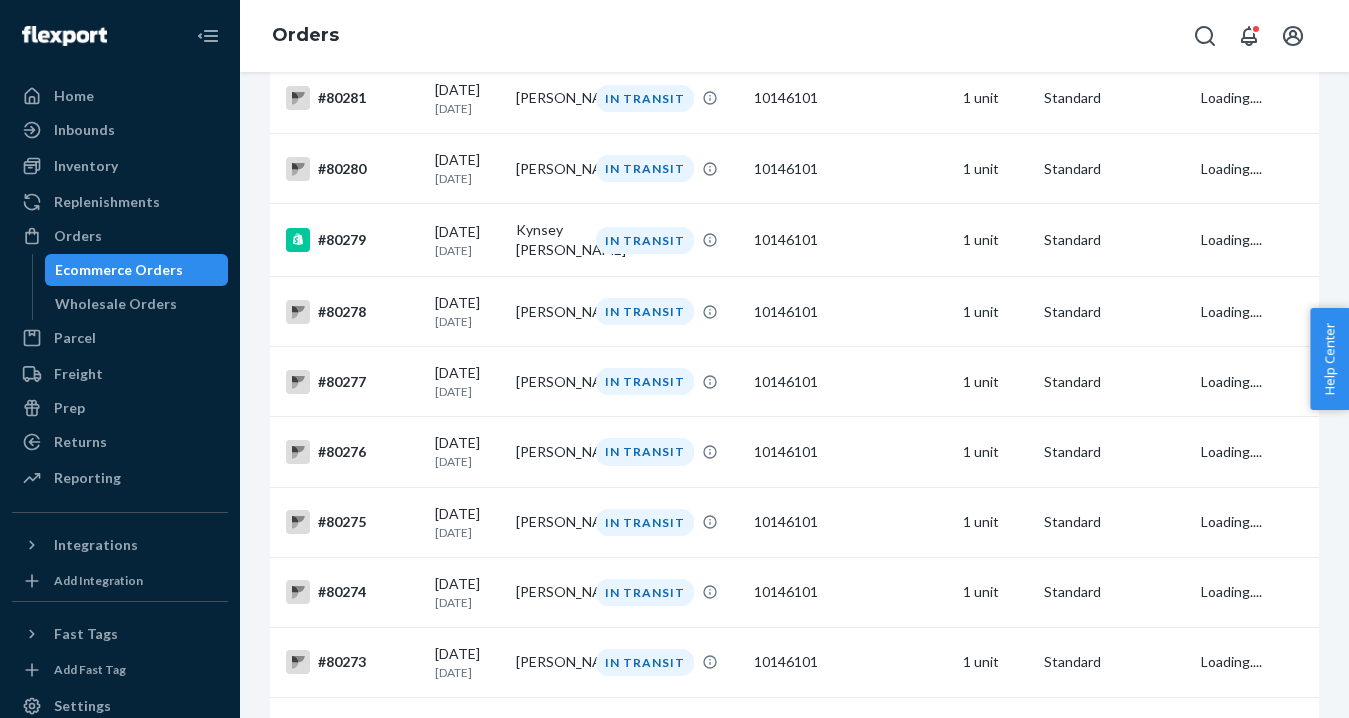scroll, scrollTop: 0, scrollLeft: 0, axis: both 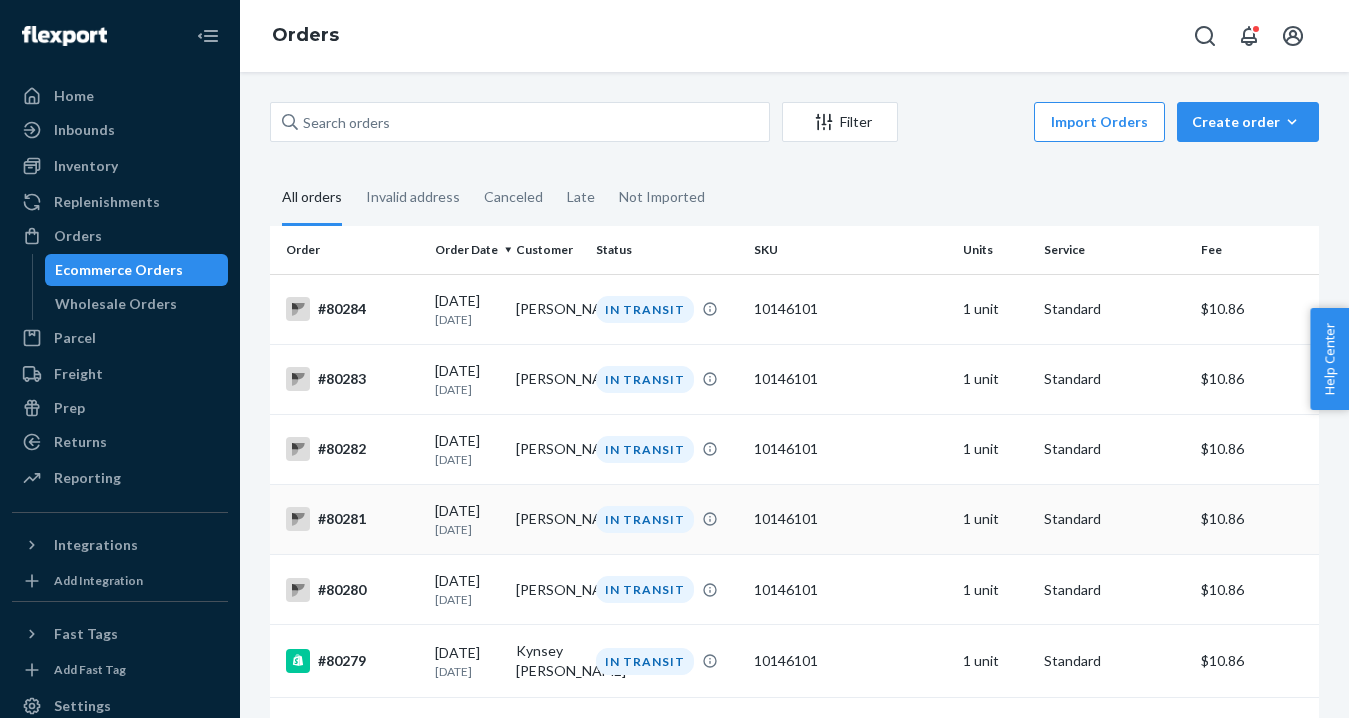click on "10146101" at bounding box center (851, 519) 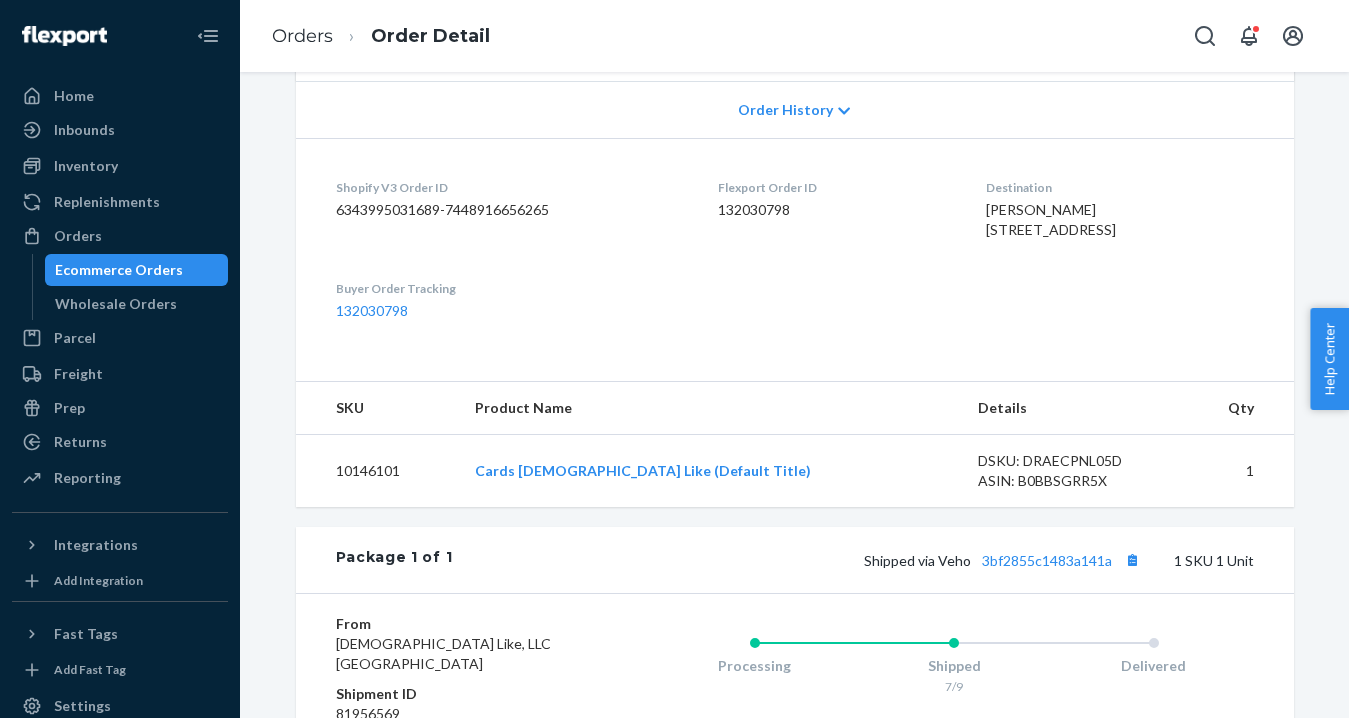 scroll, scrollTop: 422, scrollLeft: 0, axis: vertical 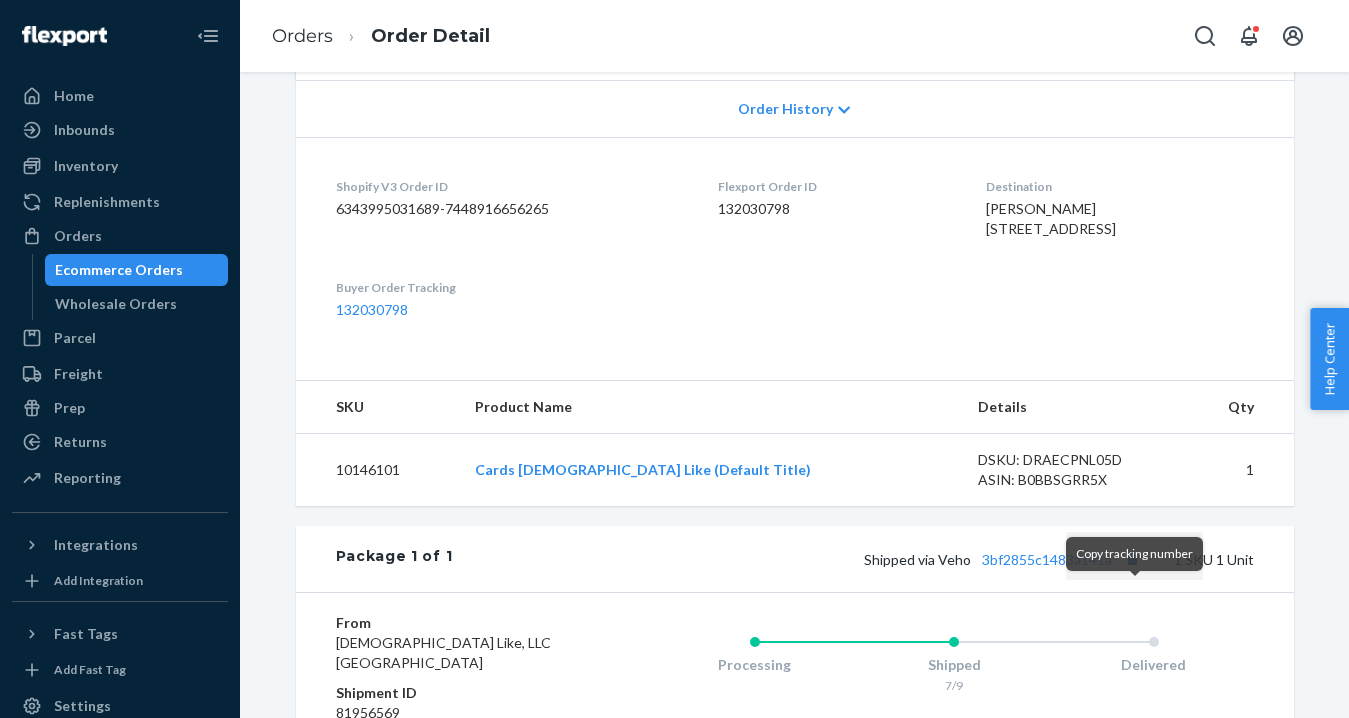 click at bounding box center (1133, 559) 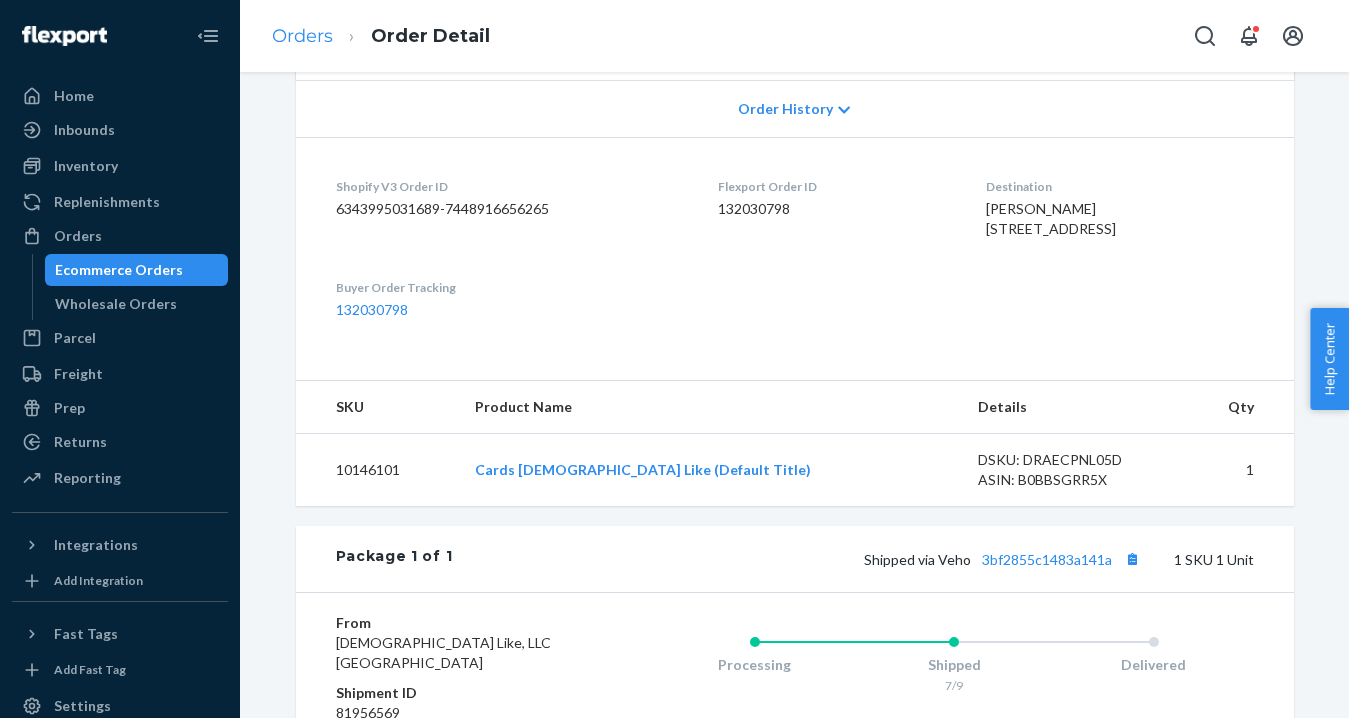 click on "Orders" at bounding box center [302, 36] 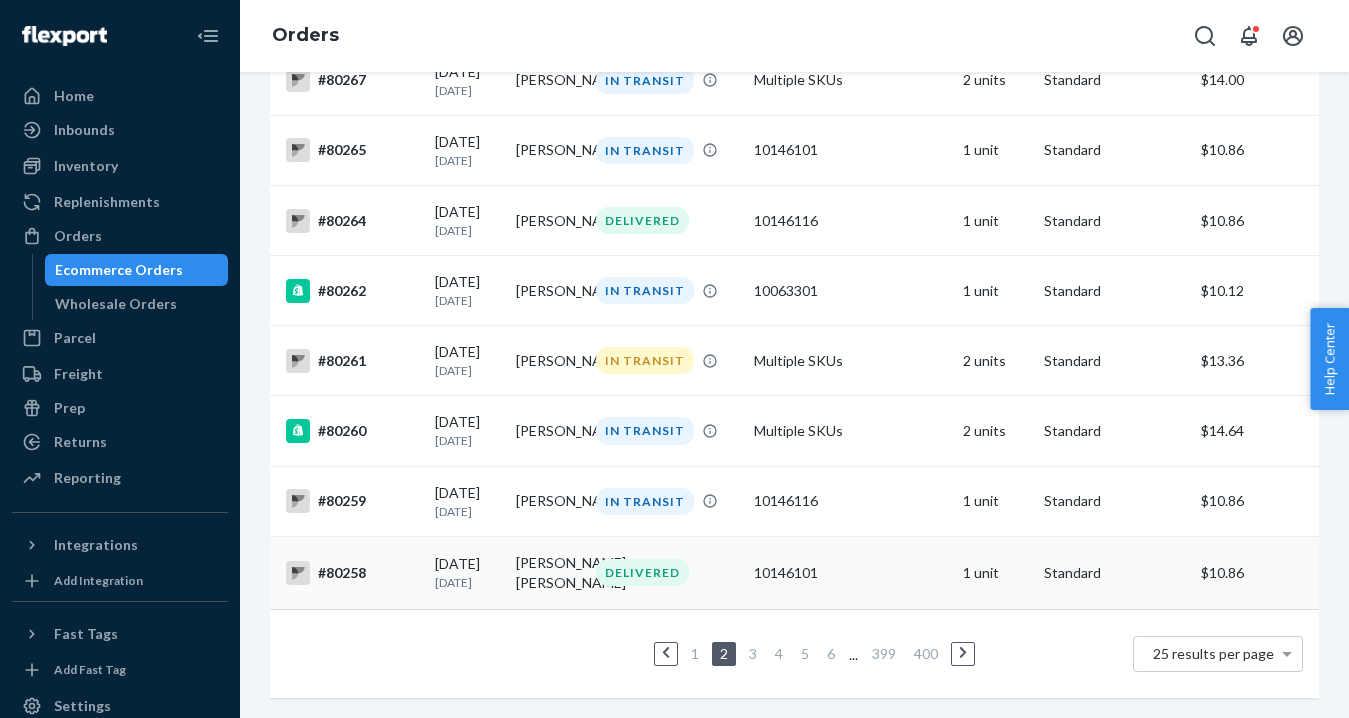 scroll, scrollTop: 1527, scrollLeft: 0, axis: vertical 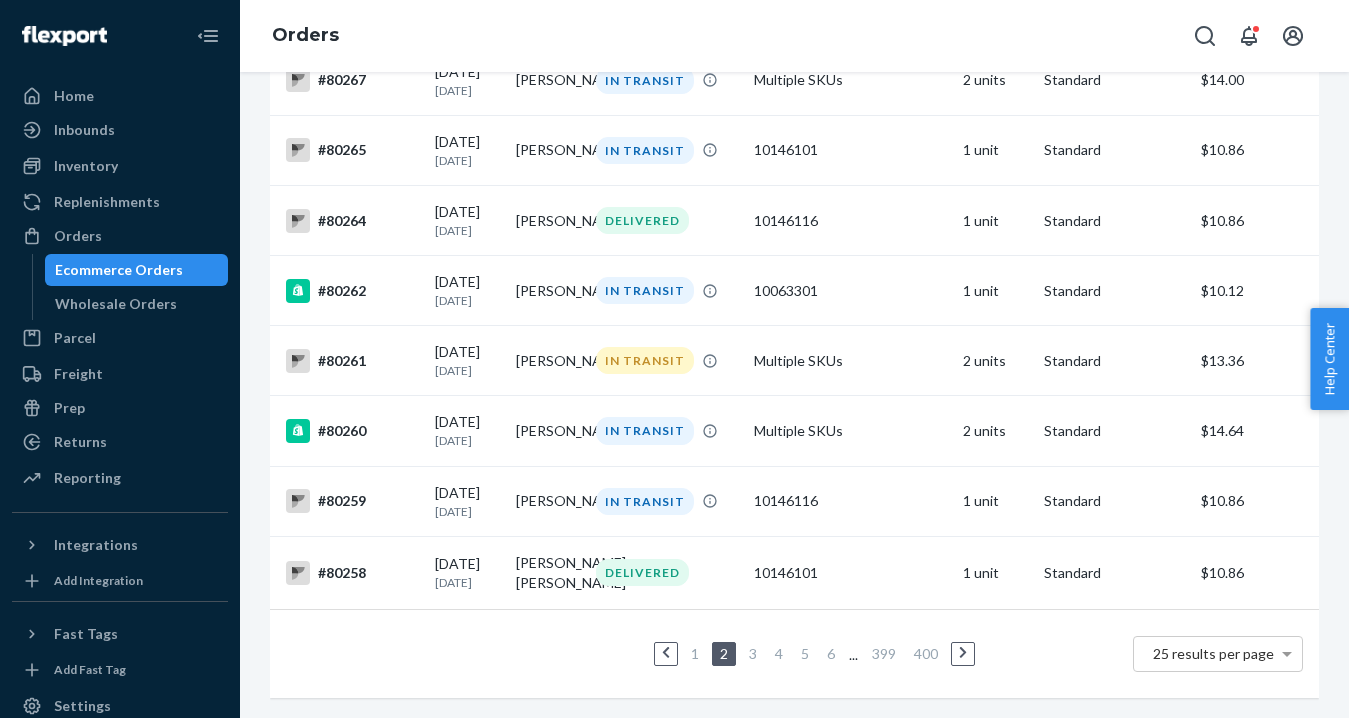 click on "1" at bounding box center (695, 653) 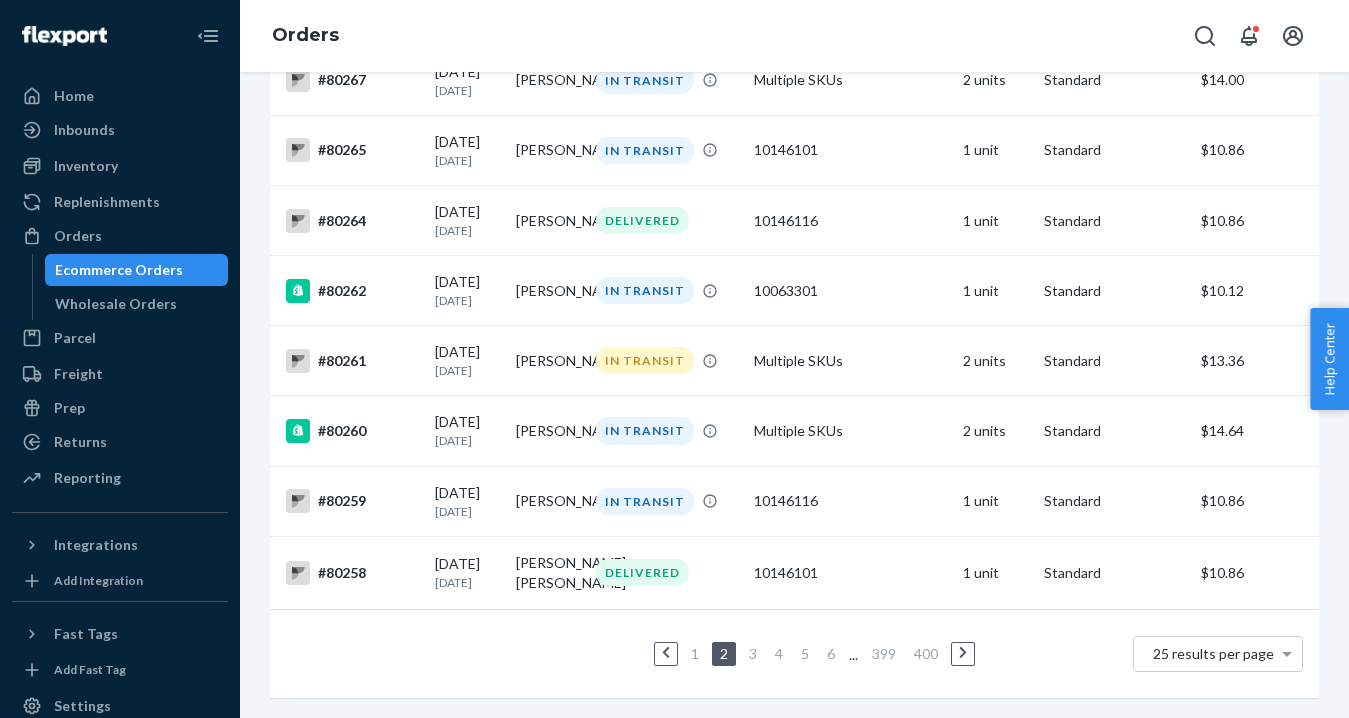 scroll, scrollTop: 0, scrollLeft: 0, axis: both 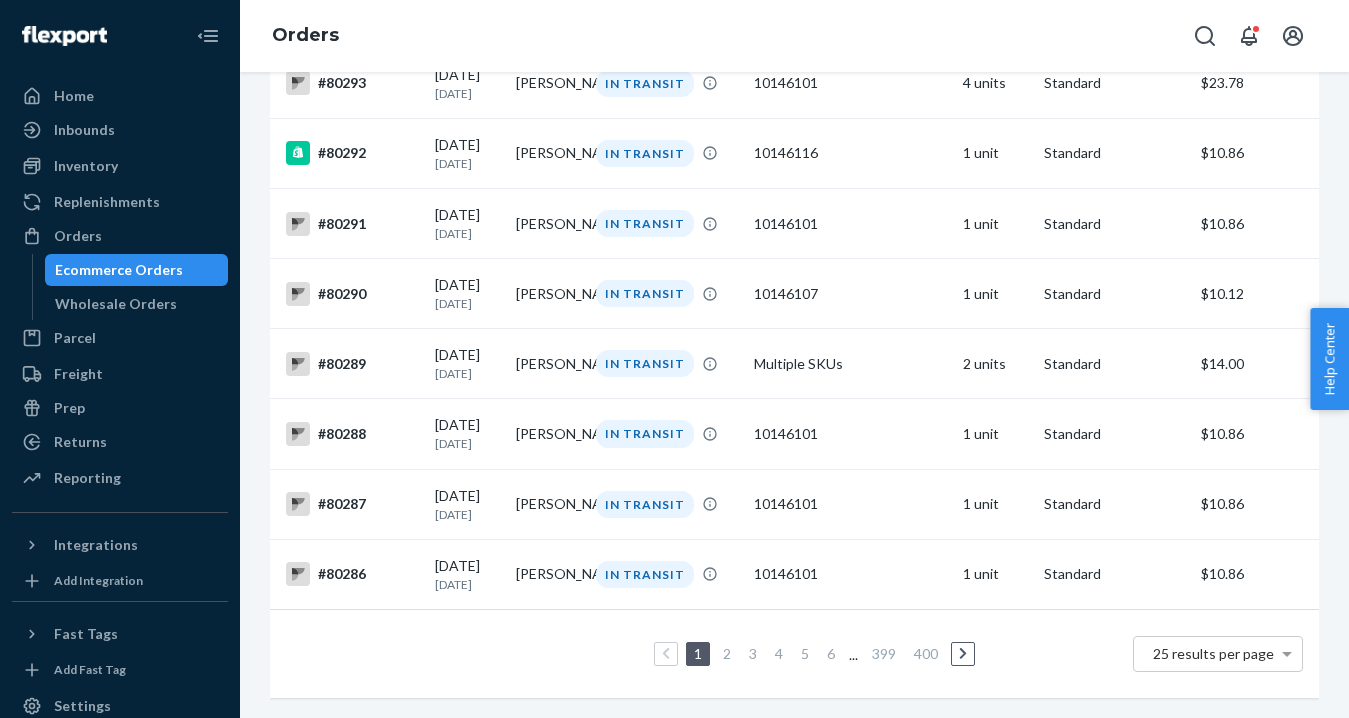 click on "2" at bounding box center [727, 653] 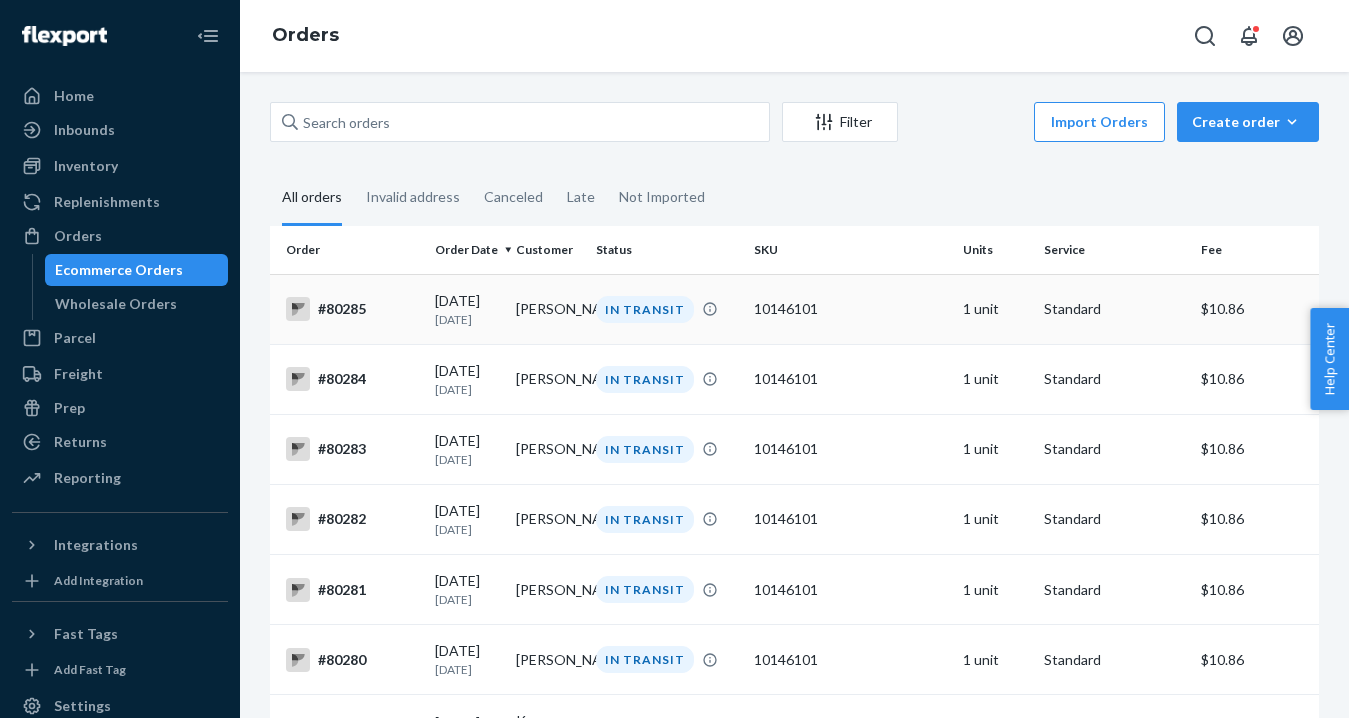 click on "10146101" at bounding box center [851, 309] 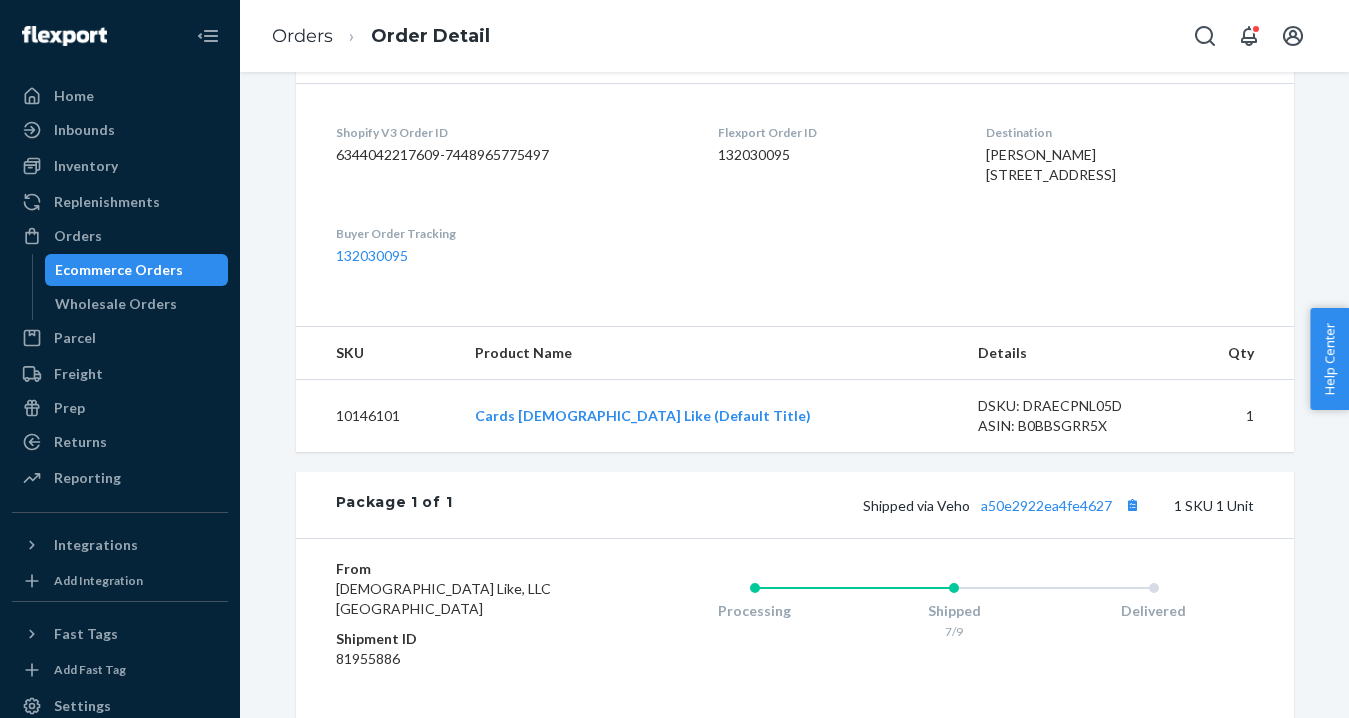 scroll, scrollTop: 477, scrollLeft: 0, axis: vertical 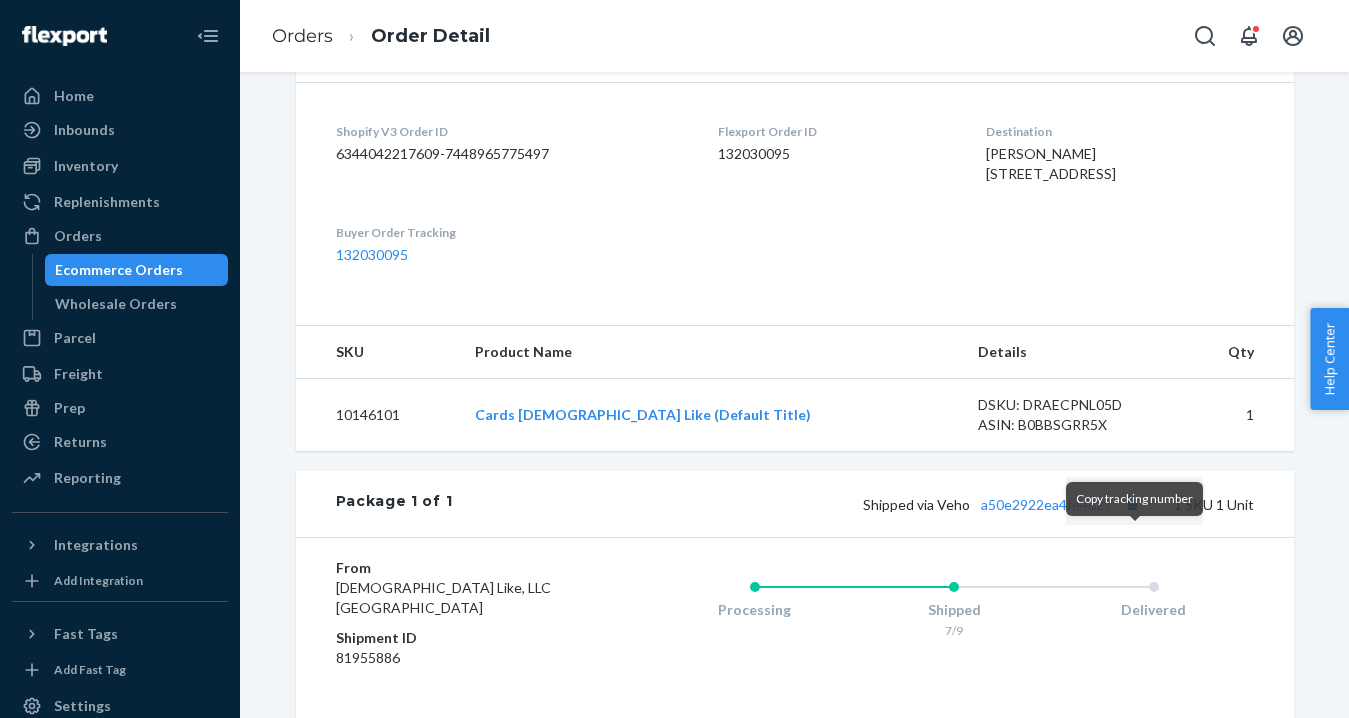 click at bounding box center [1133, 504] 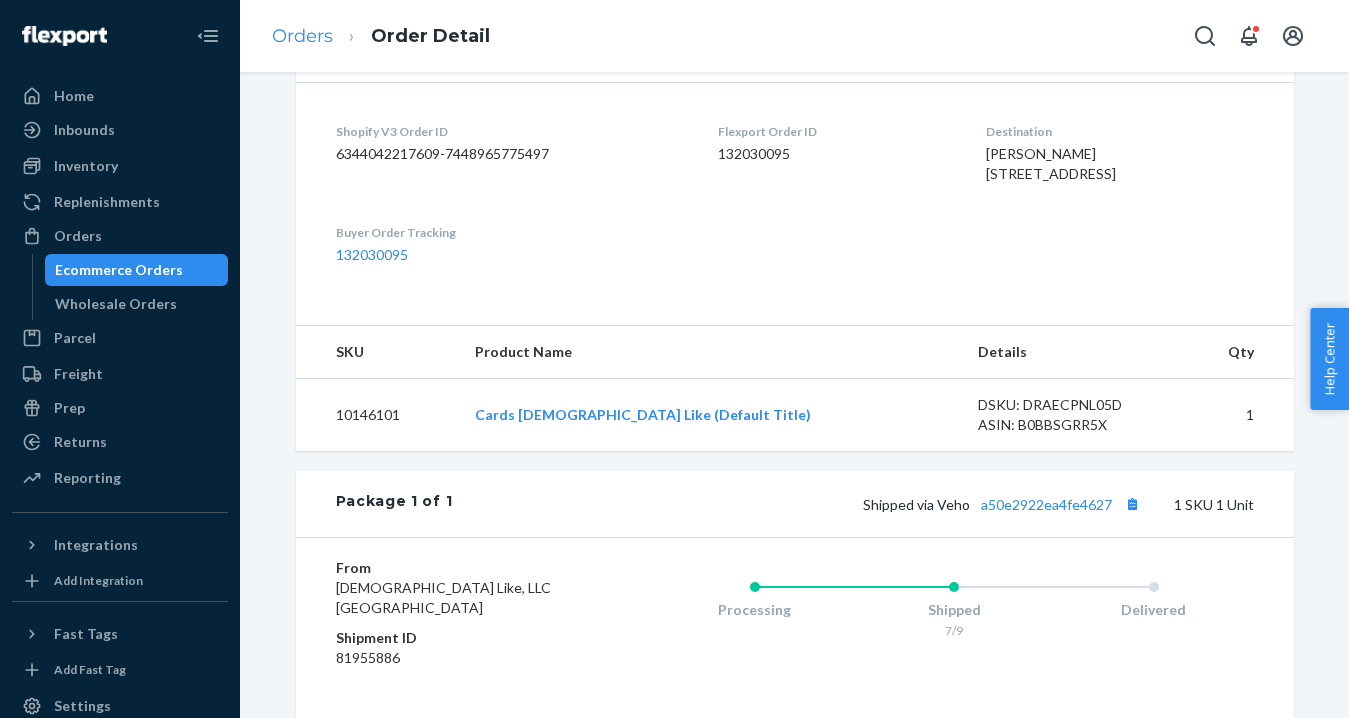 click on "Orders" at bounding box center (302, 36) 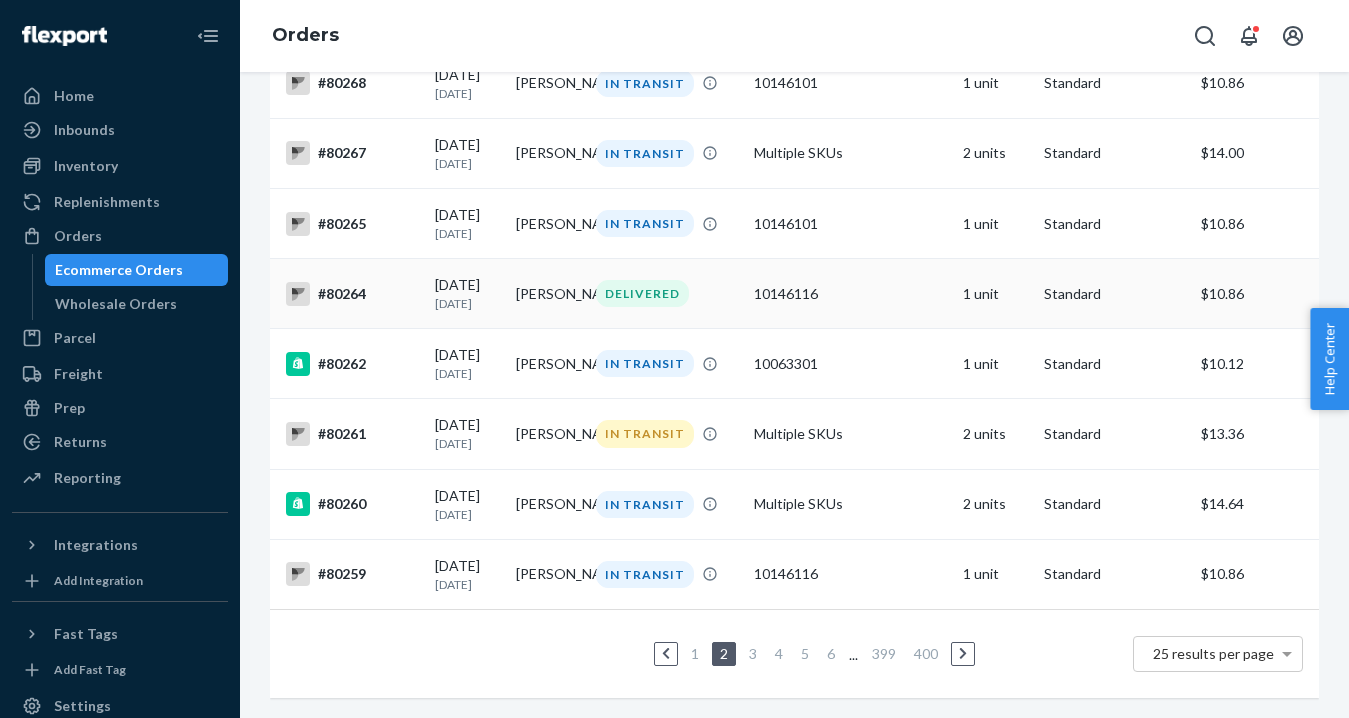 scroll, scrollTop: 1507, scrollLeft: 0, axis: vertical 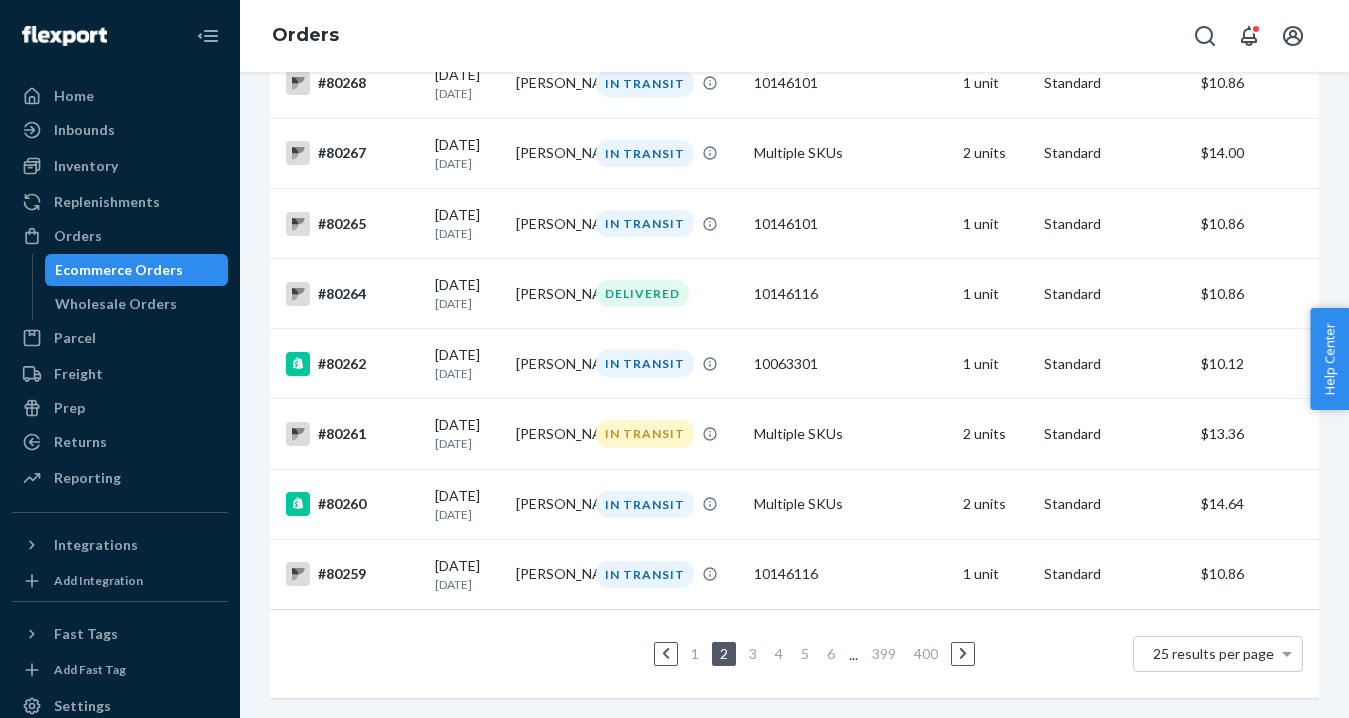 click on "1" at bounding box center (695, 653) 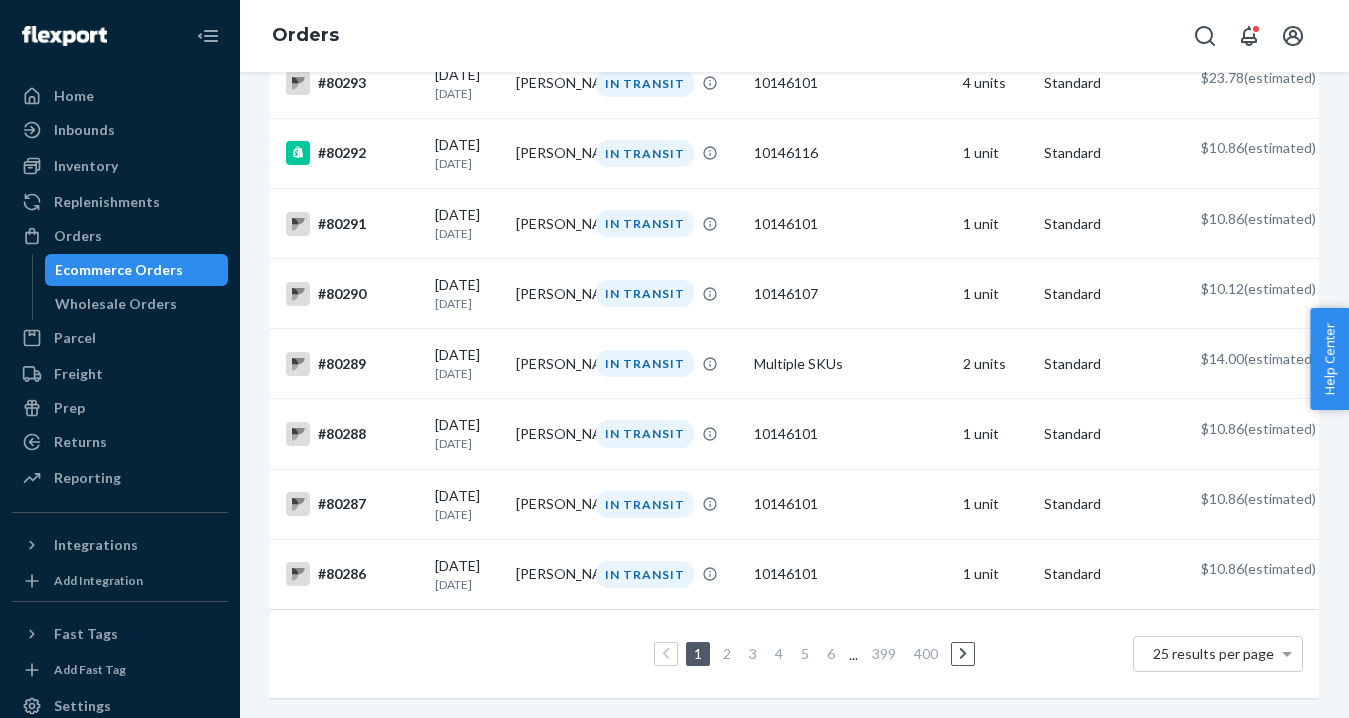 scroll, scrollTop: 1501, scrollLeft: 0, axis: vertical 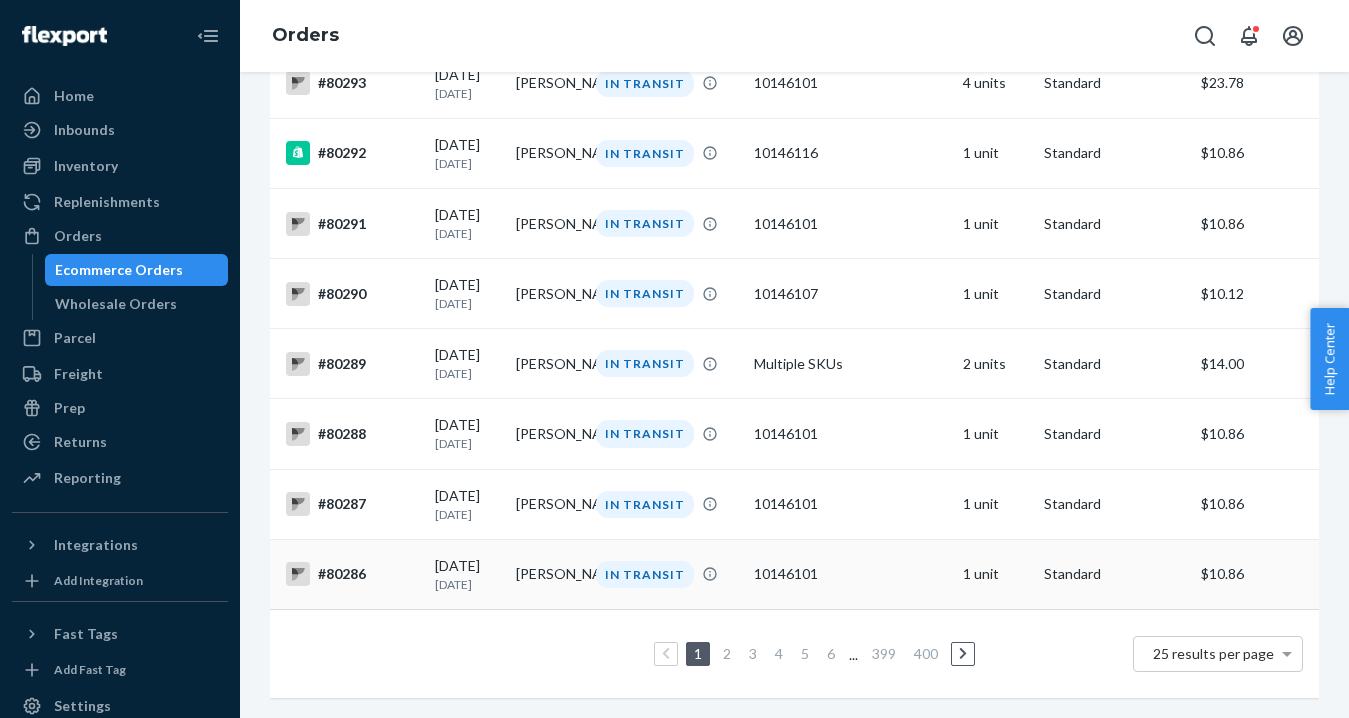 click on "10146101" at bounding box center [851, 574] 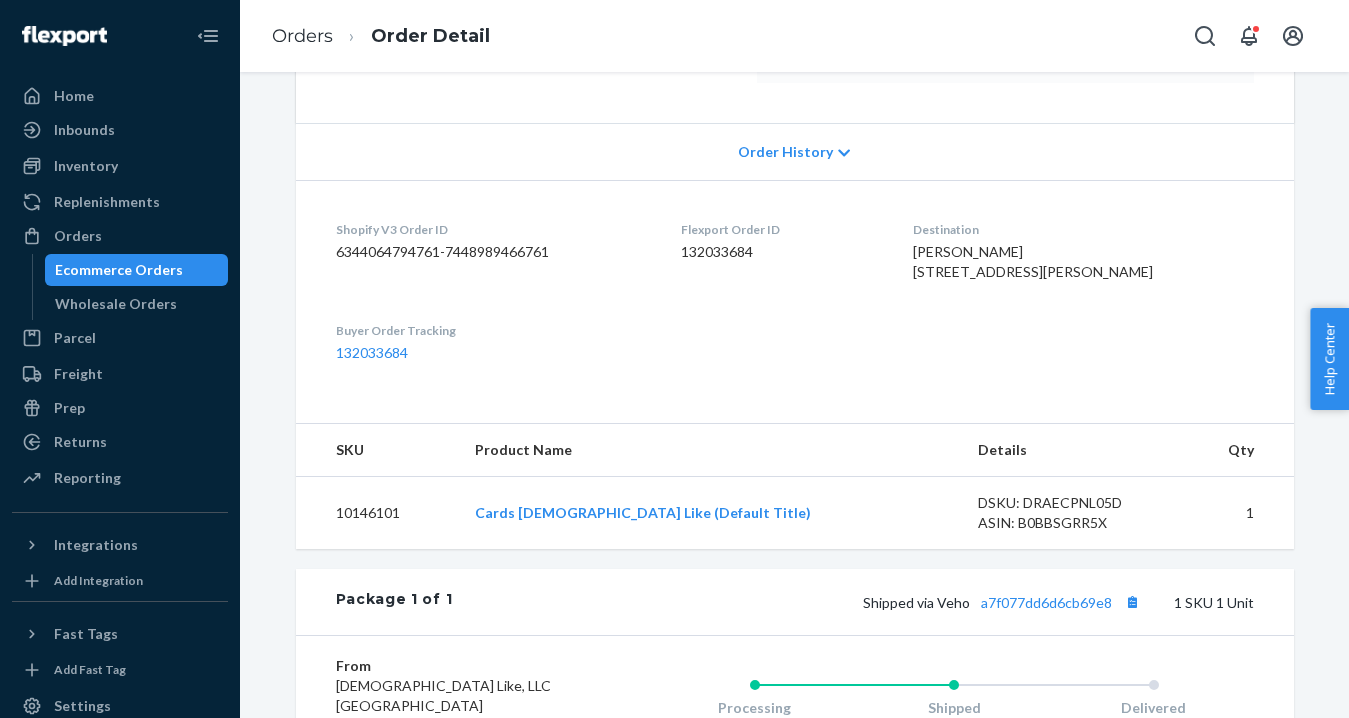 scroll, scrollTop: 384, scrollLeft: 0, axis: vertical 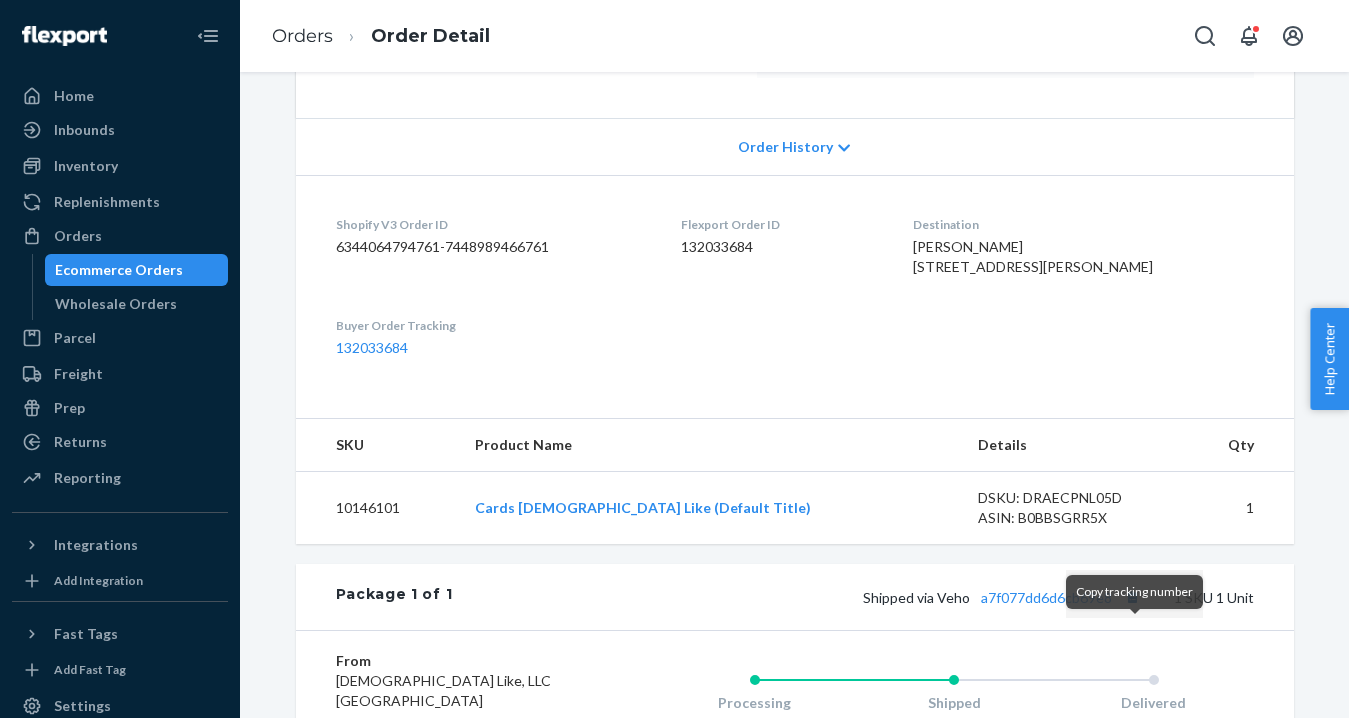 click at bounding box center (1133, 597) 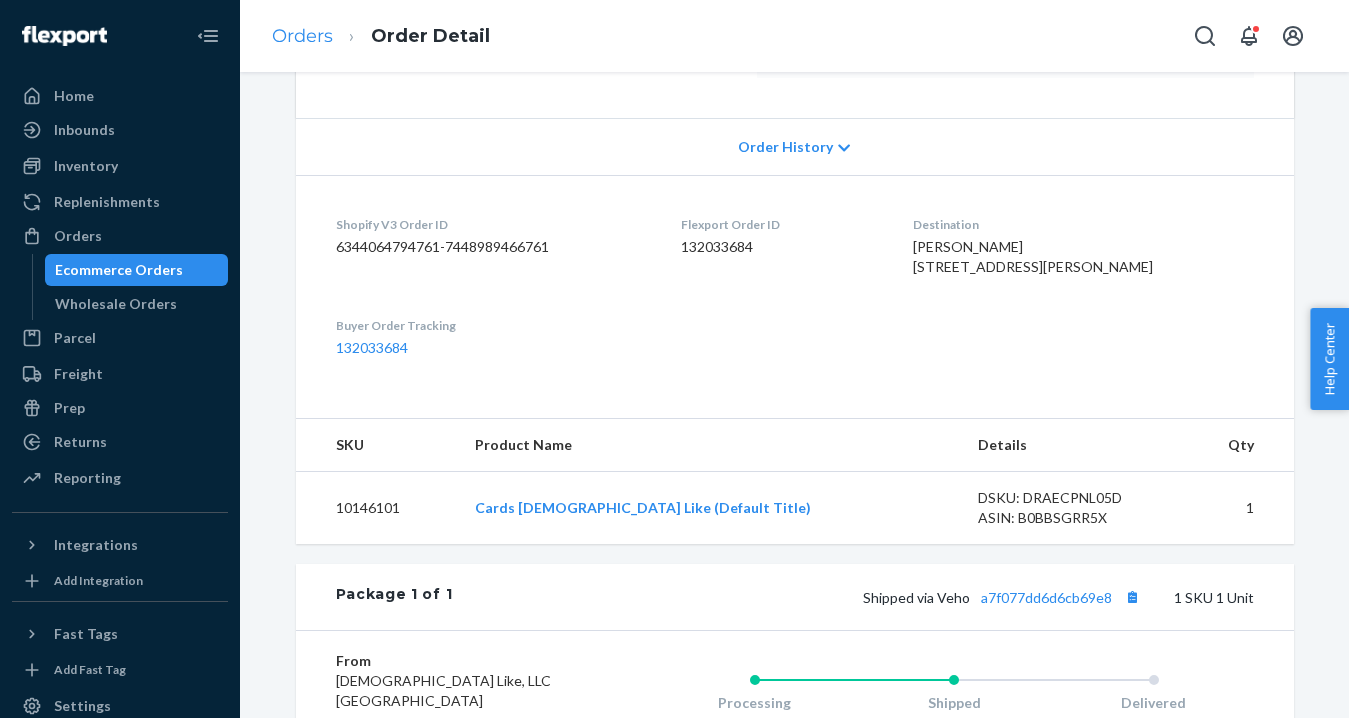 click on "Orders" at bounding box center (302, 36) 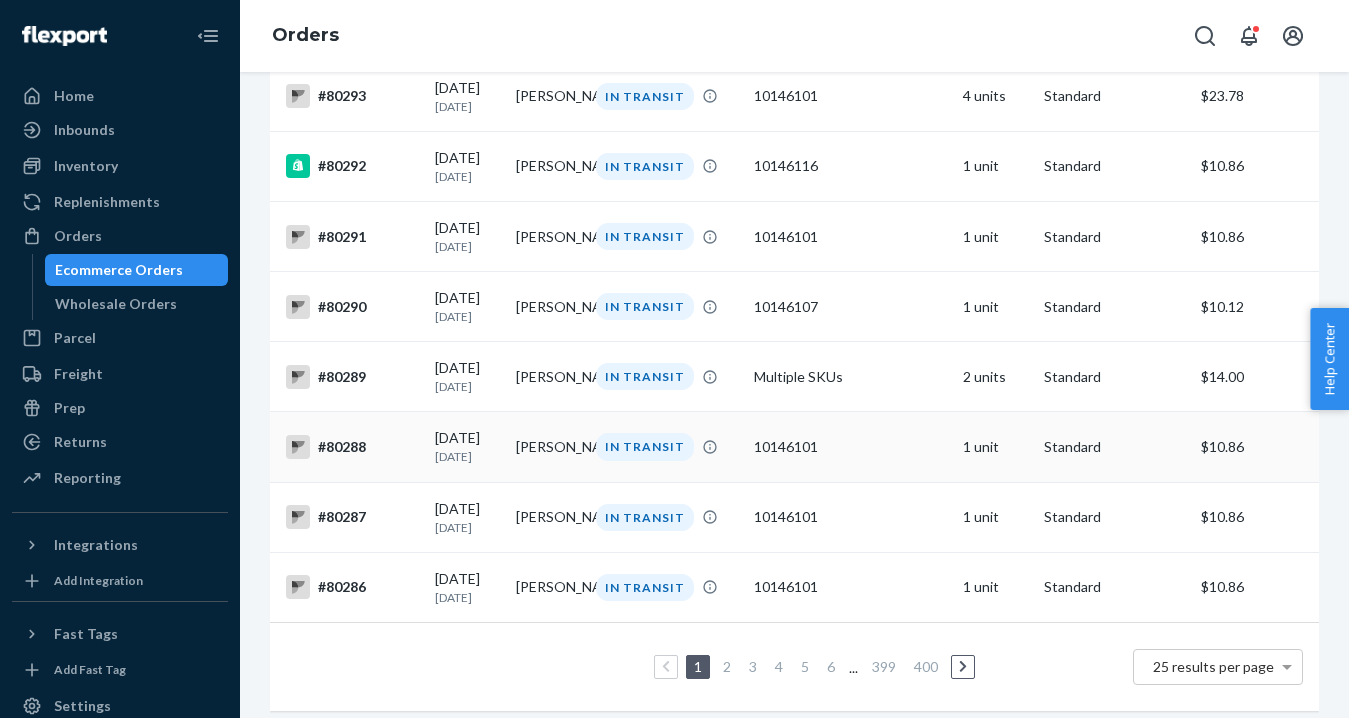 scroll, scrollTop: 1402, scrollLeft: 0, axis: vertical 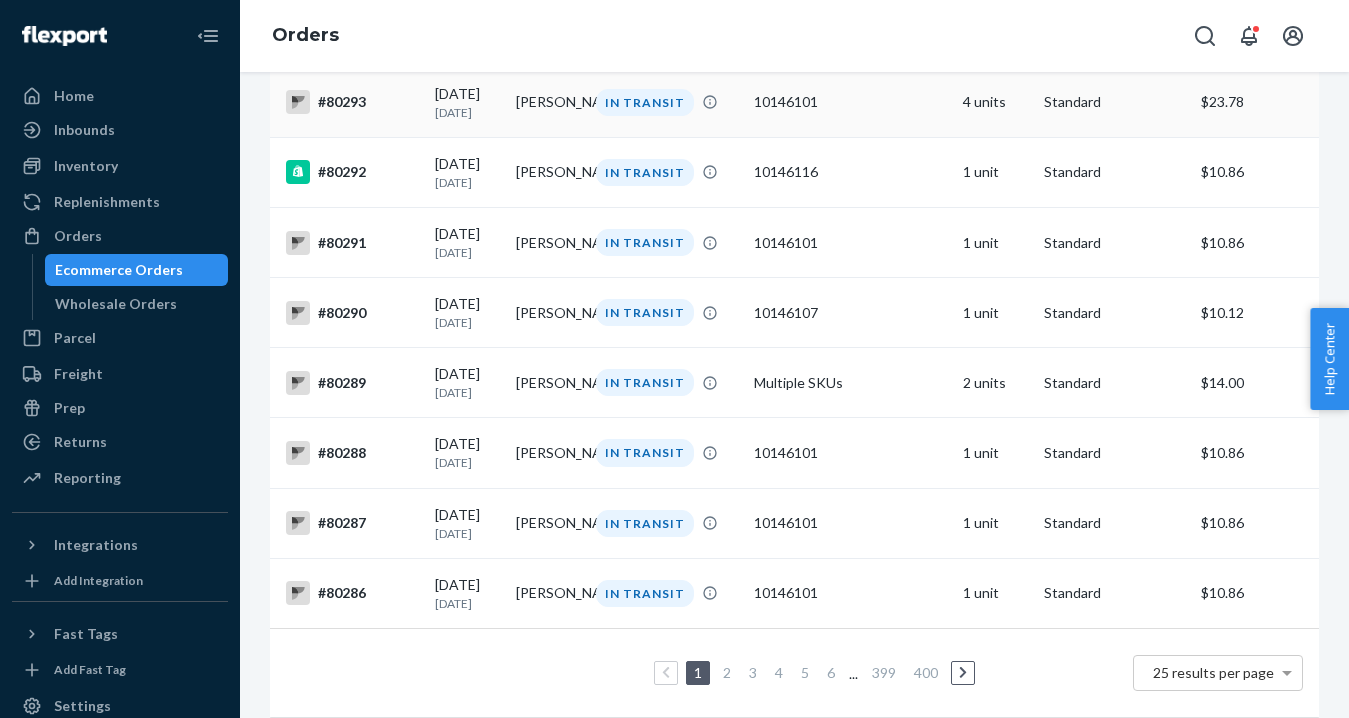 click on "10146101" at bounding box center [851, 102] 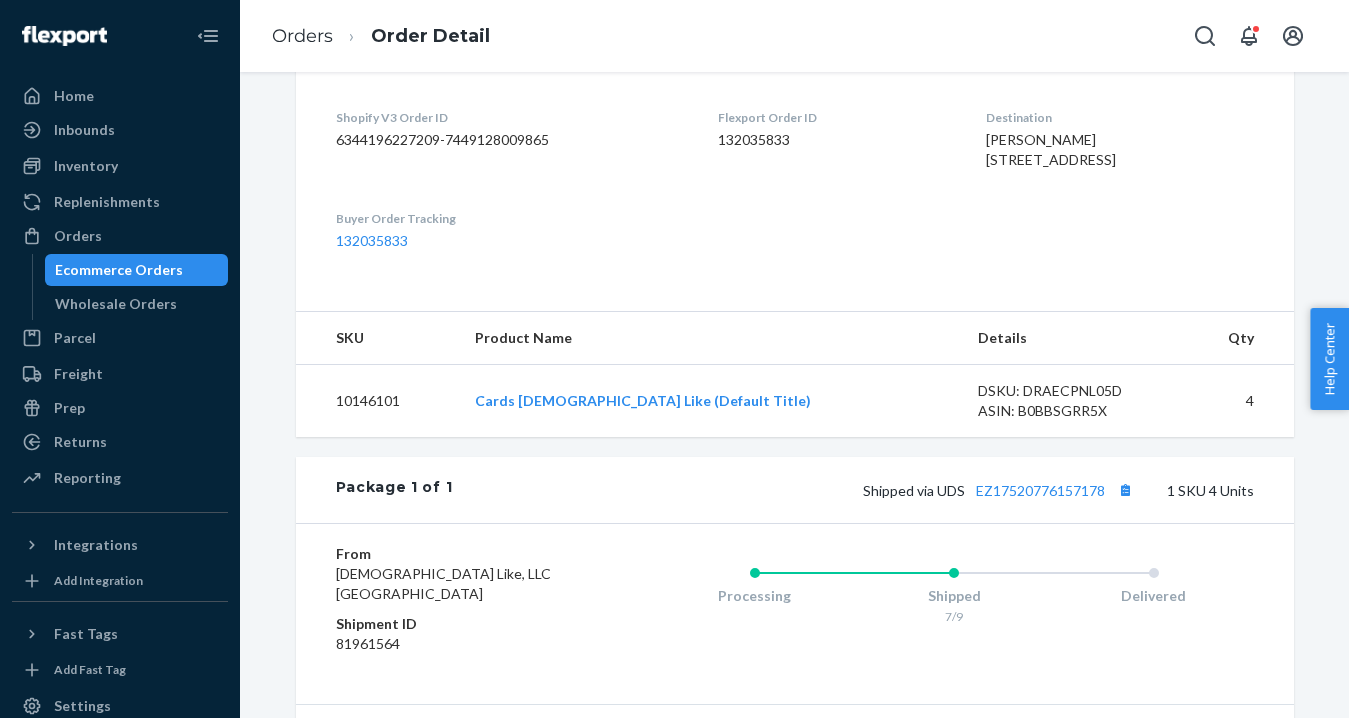 scroll, scrollTop: 507, scrollLeft: 0, axis: vertical 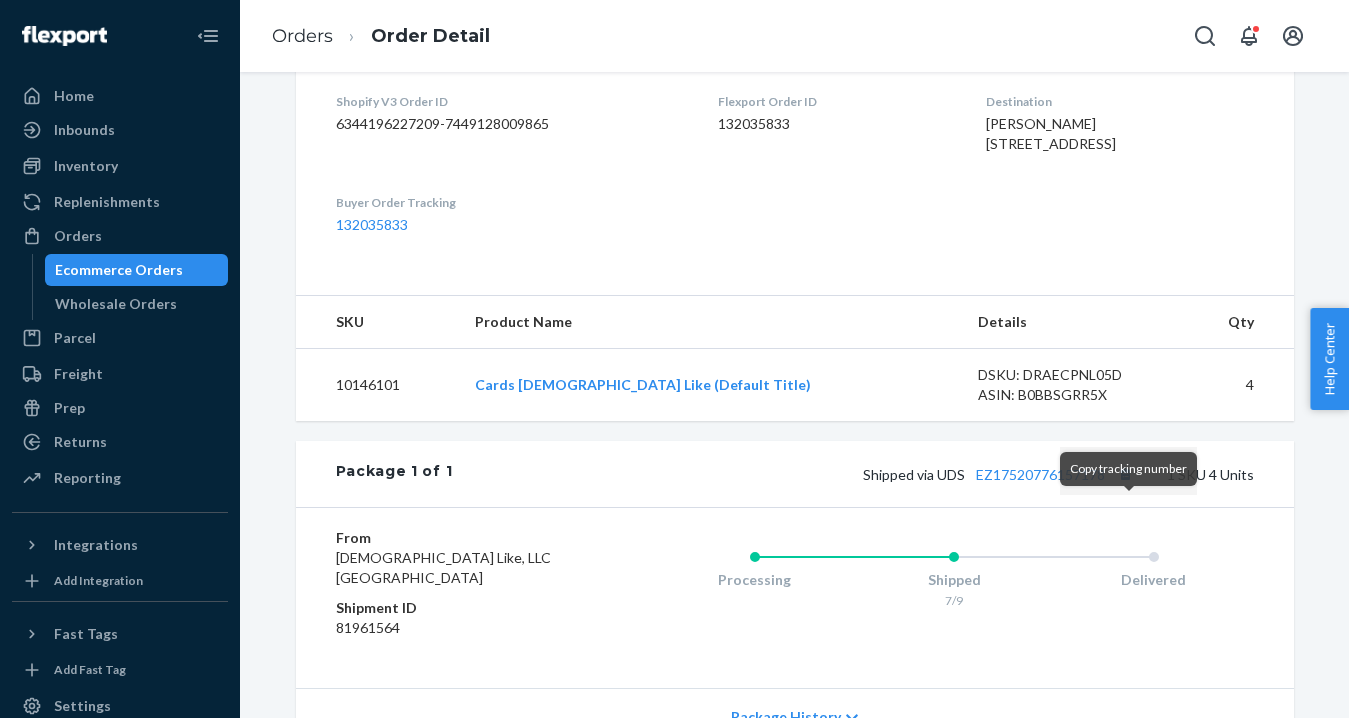 click at bounding box center [1126, 474] 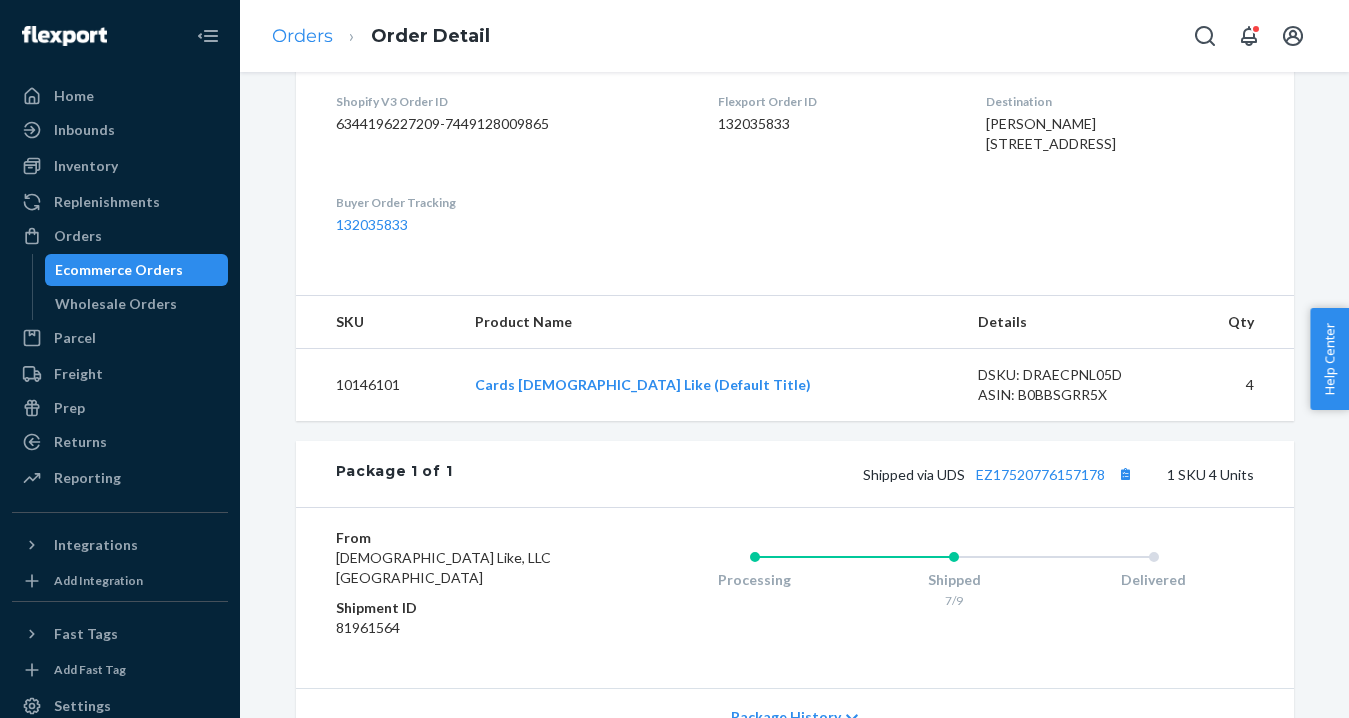 click on "Orders" at bounding box center (302, 36) 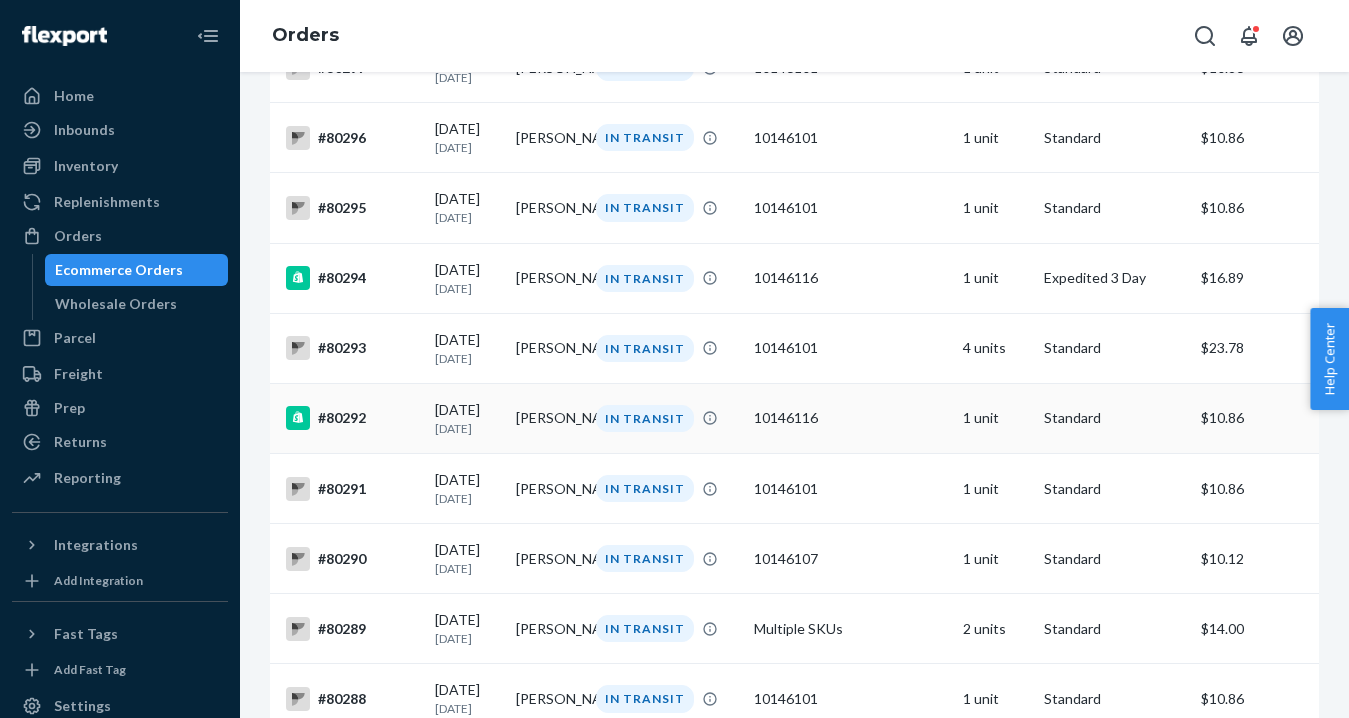 scroll, scrollTop: 1154, scrollLeft: 0, axis: vertical 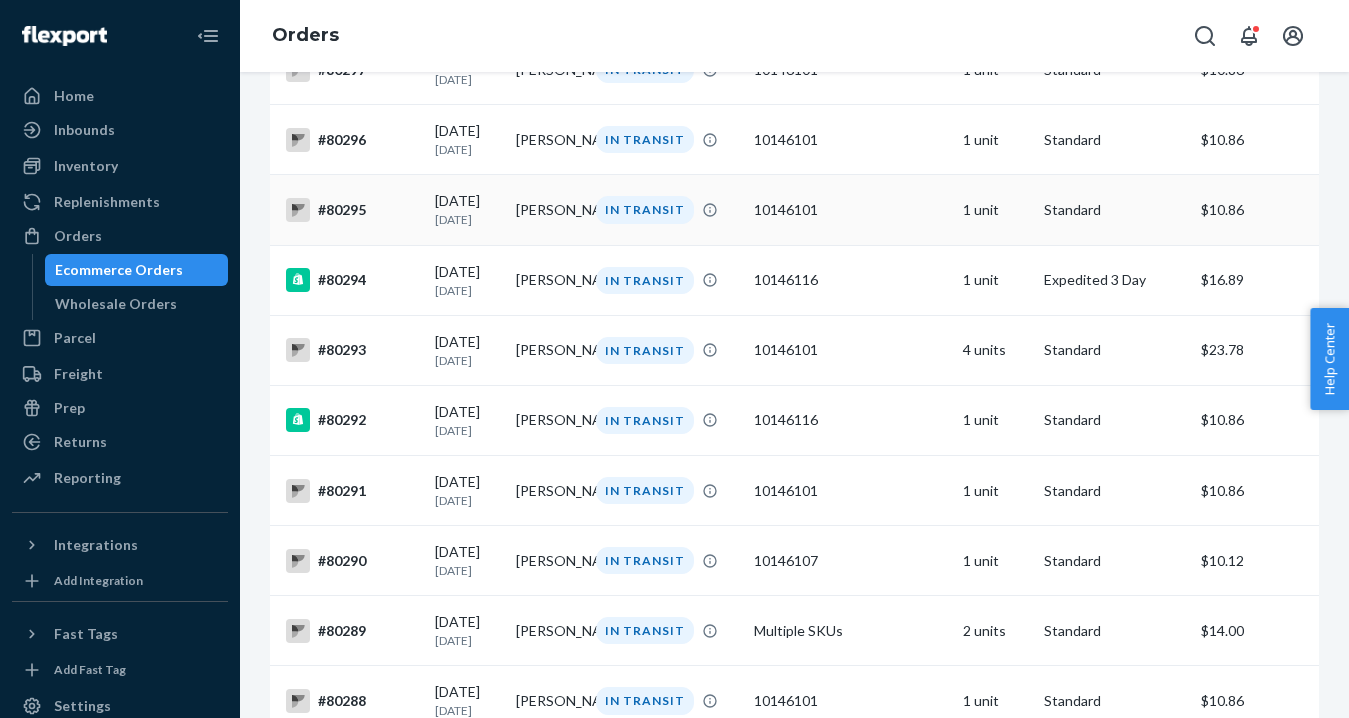 click on "10146101" at bounding box center (851, 210) 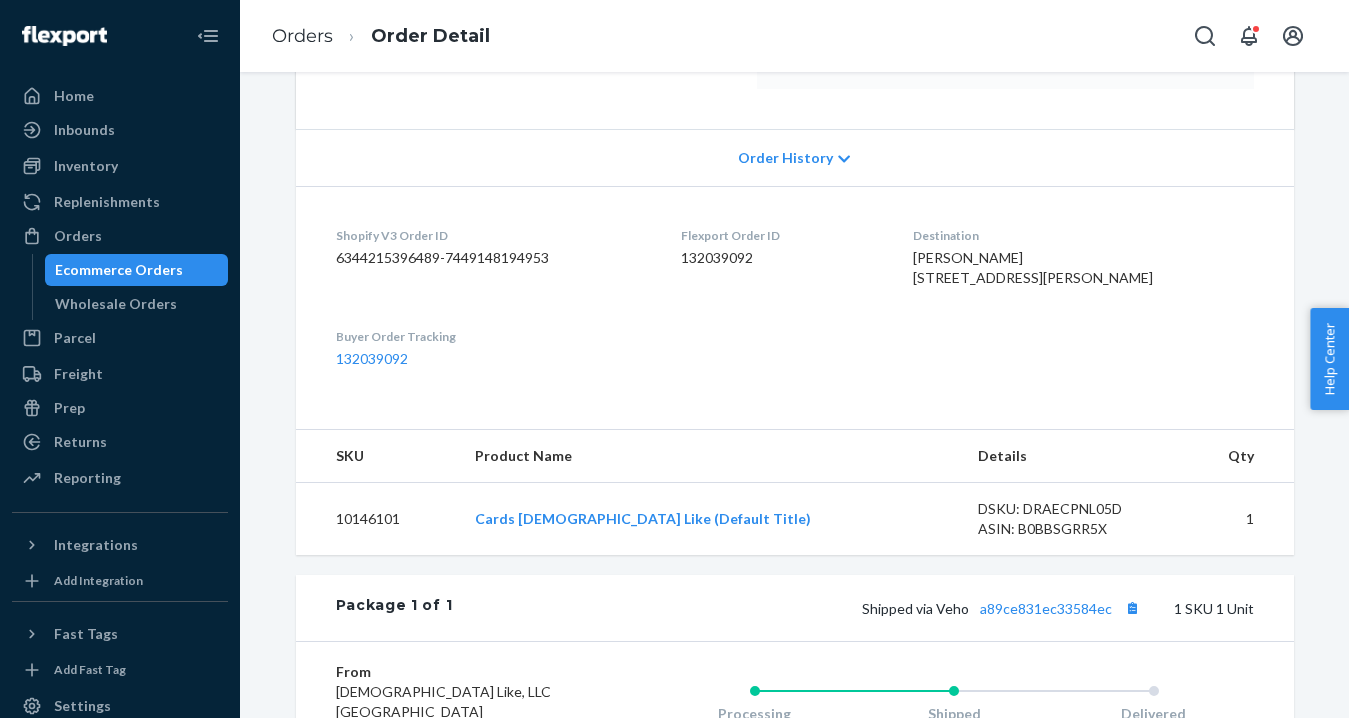 scroll, scrollTop: 388, scrollLeft: 0, axis: vertical 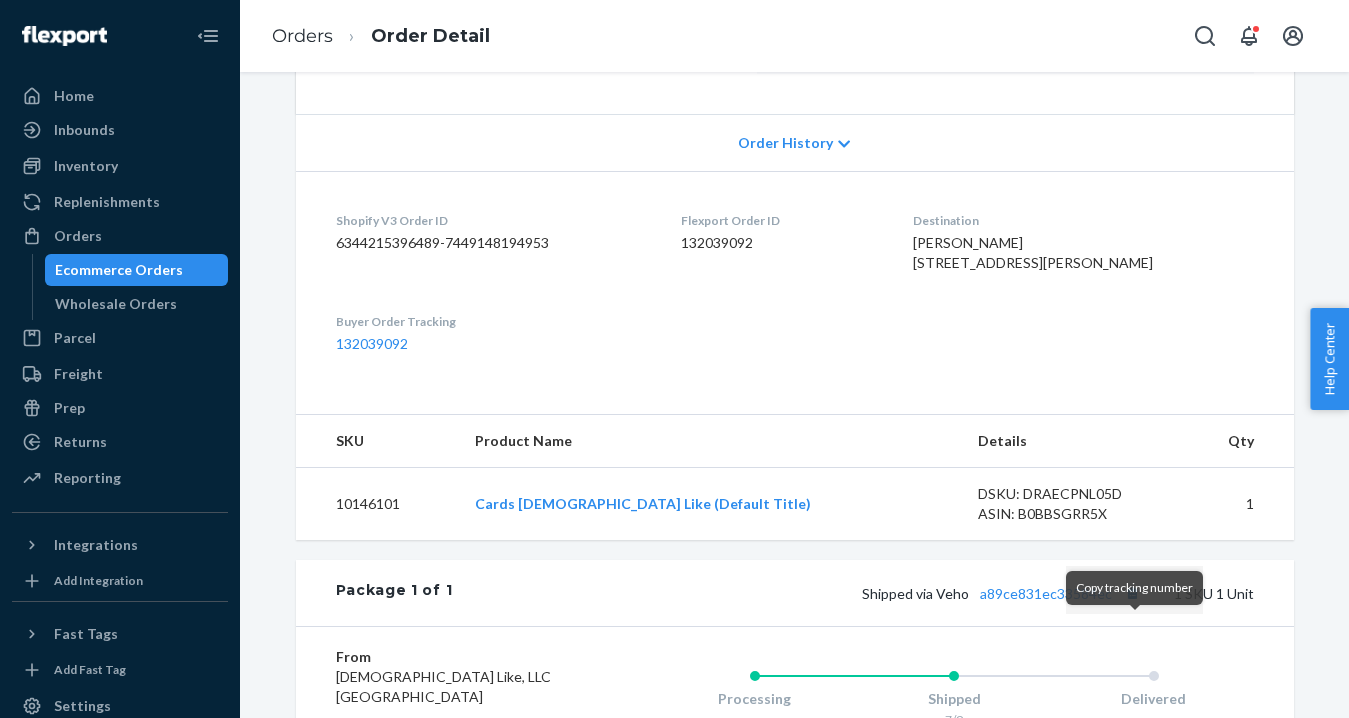 click at bounding box center (1133, 593) 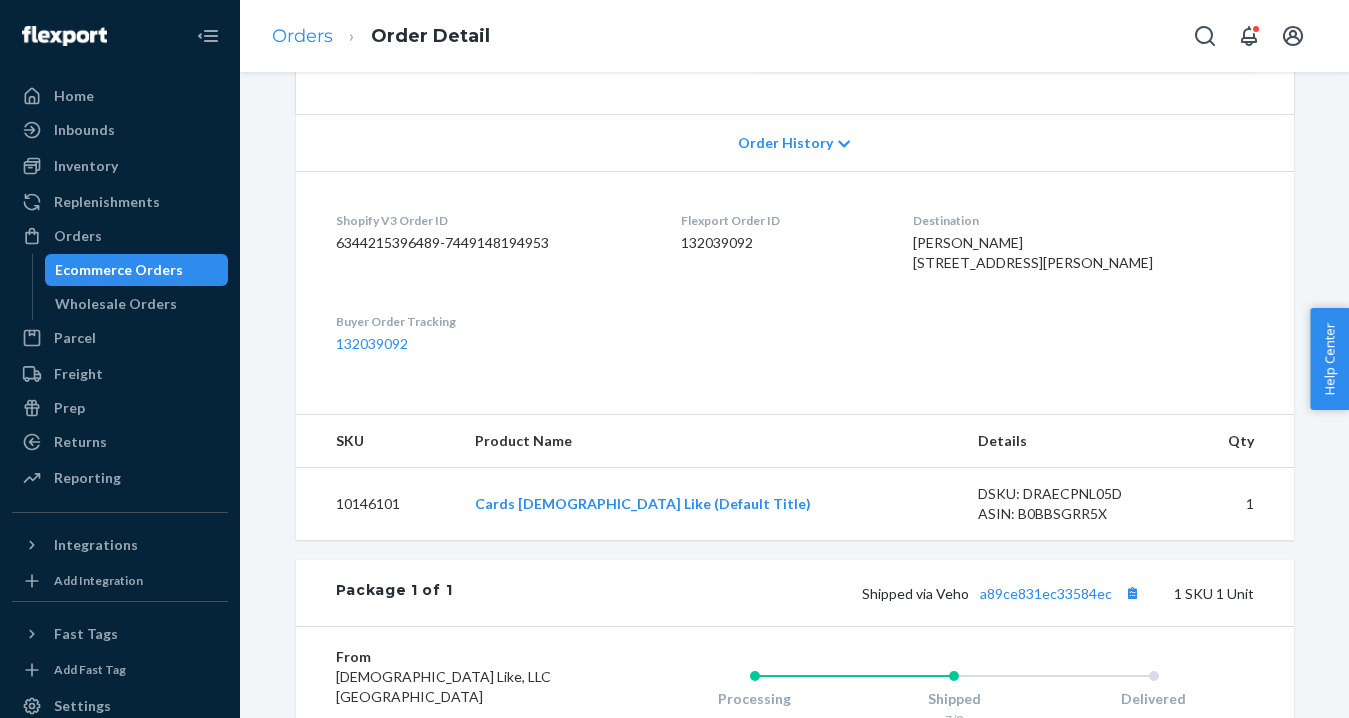 click on "Orders" at bounding box center (302, 36) 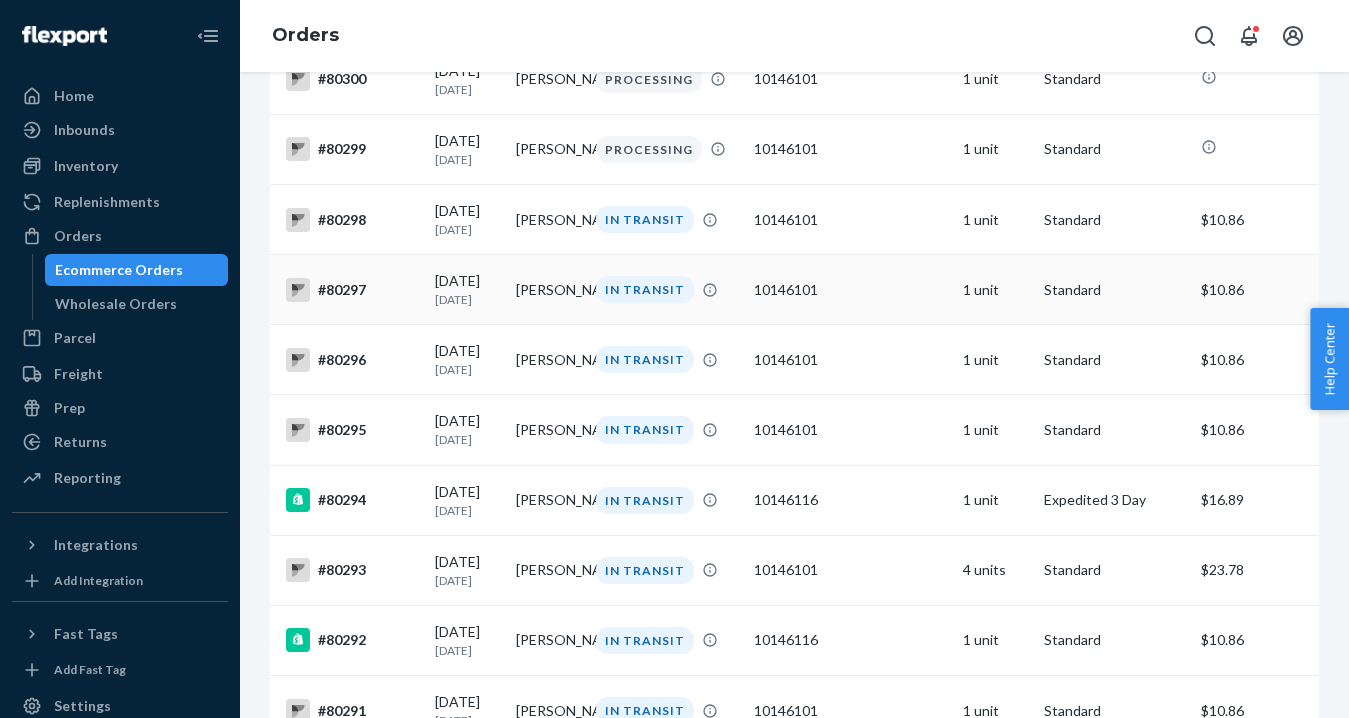 scroll, scrollTop: 936, scrollLeft: 0, axis: vertical 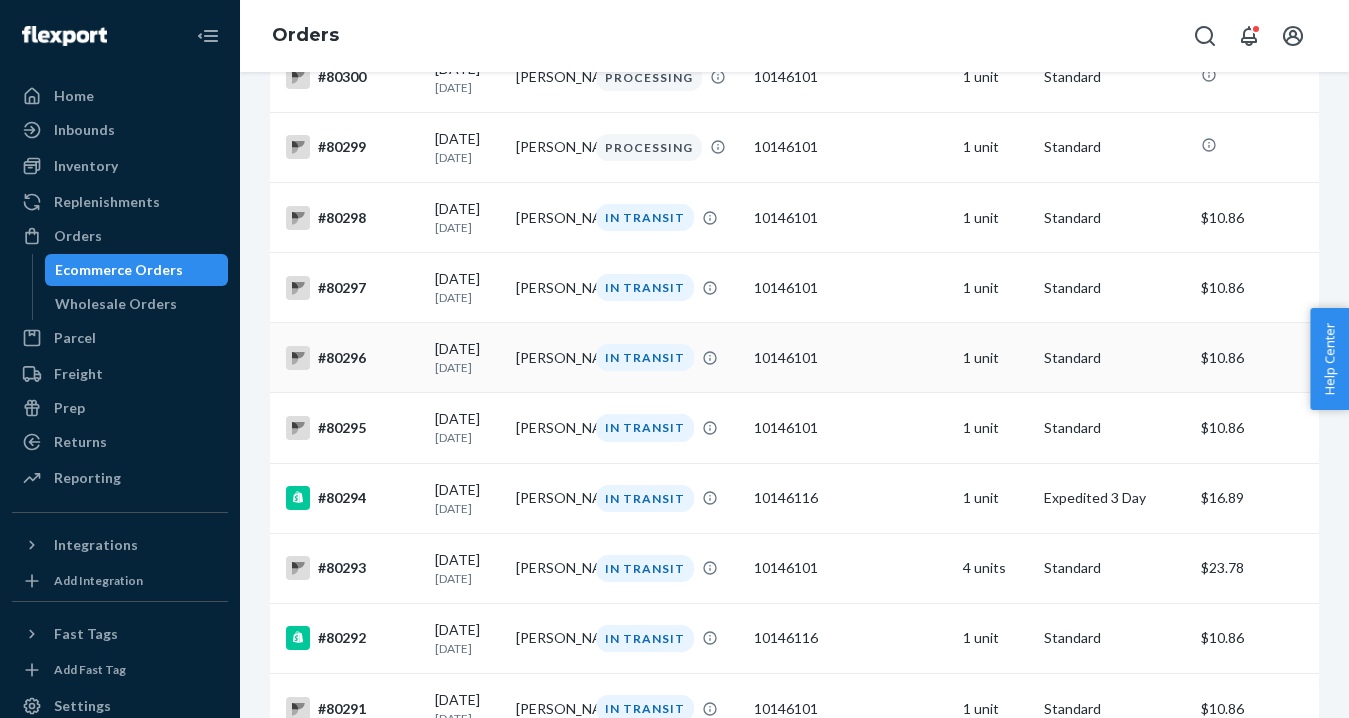 click on "10146101" at bounding box center (851, 358) 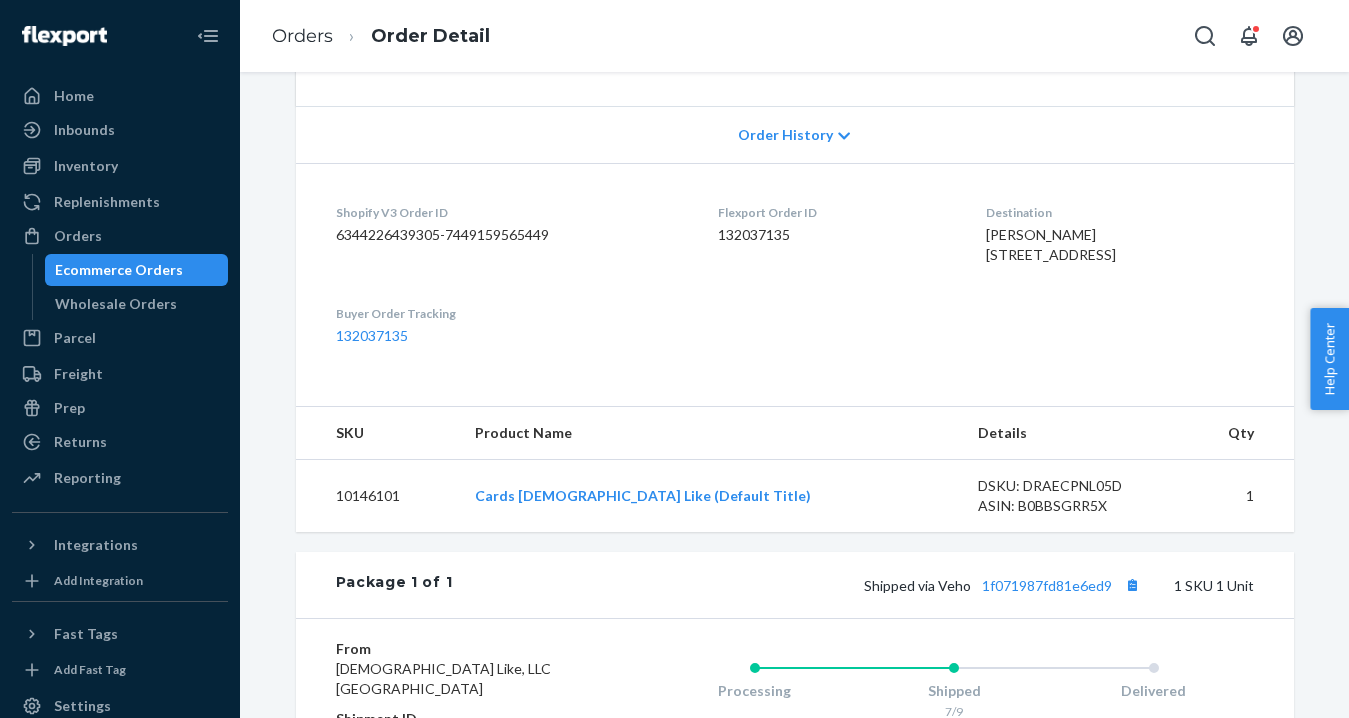 scroll, scrollTop: 490, scrollLeft: 0, axis: vertical 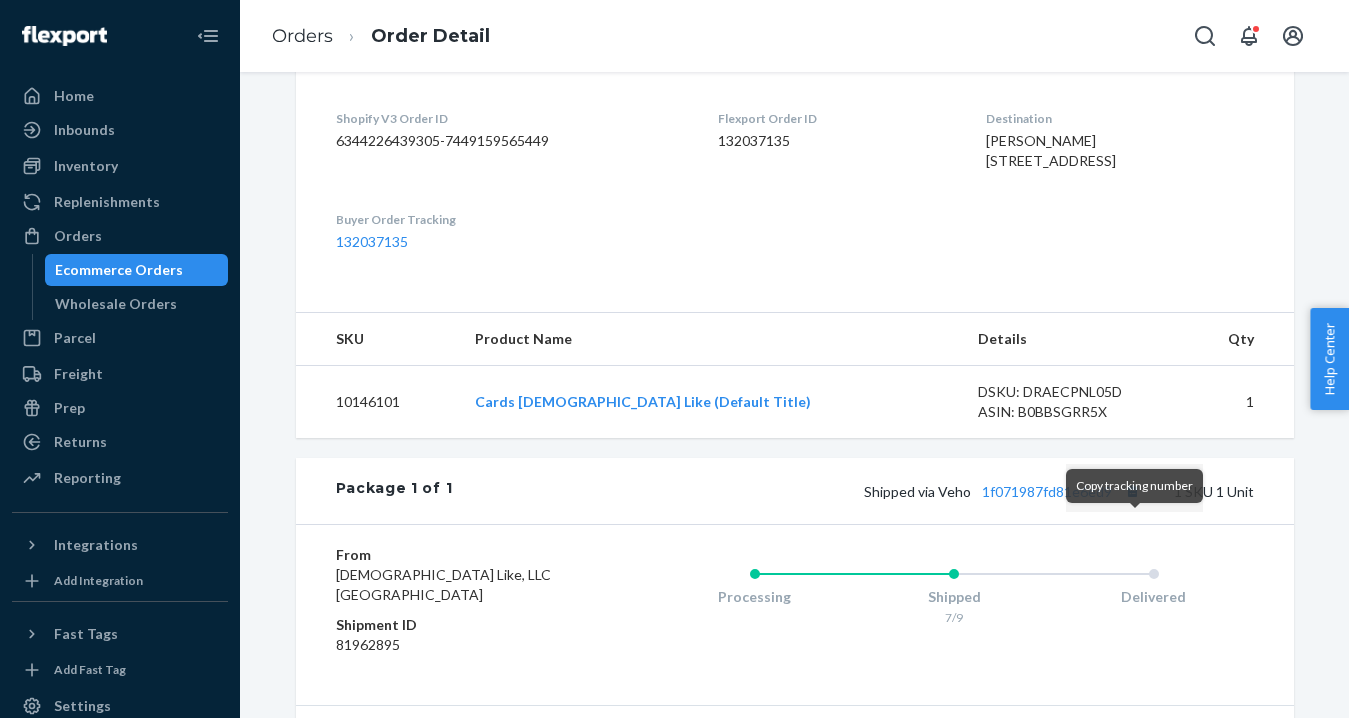 click at bounding box center [1133, 491] 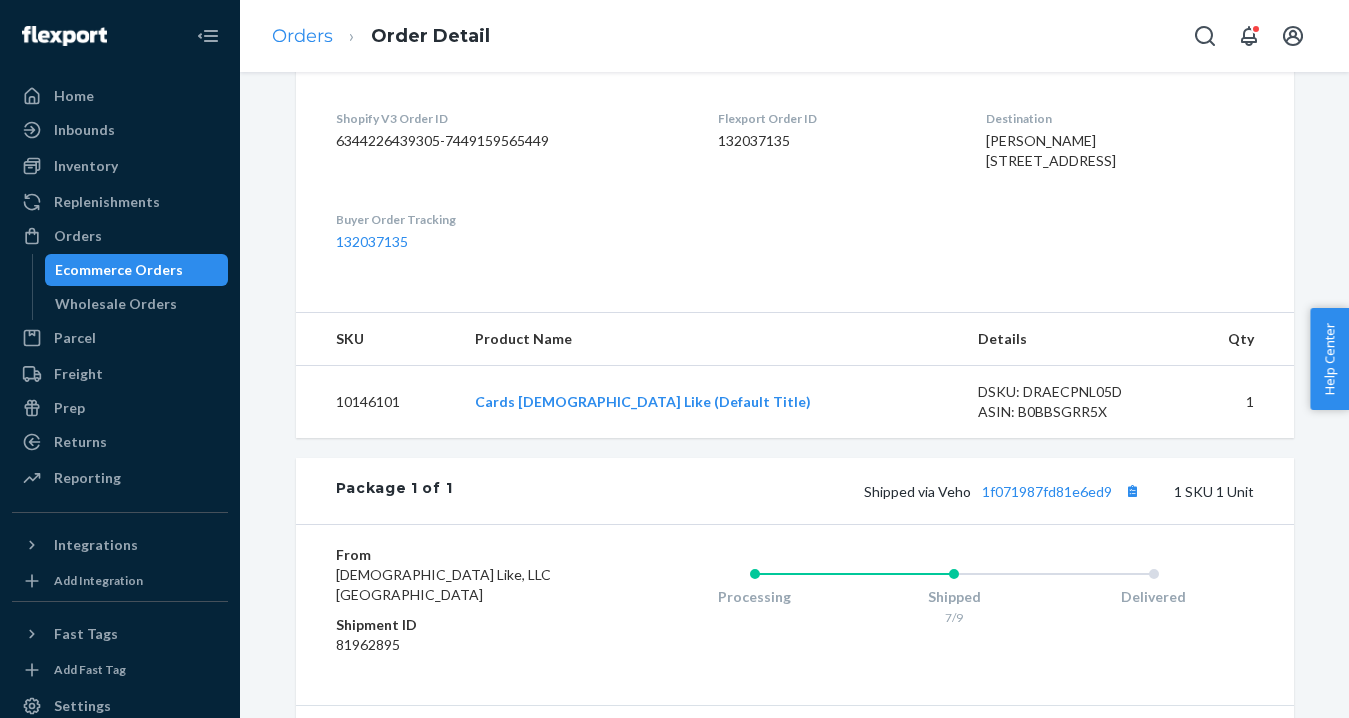 click on "Orders" at bounding box center (302, 36) 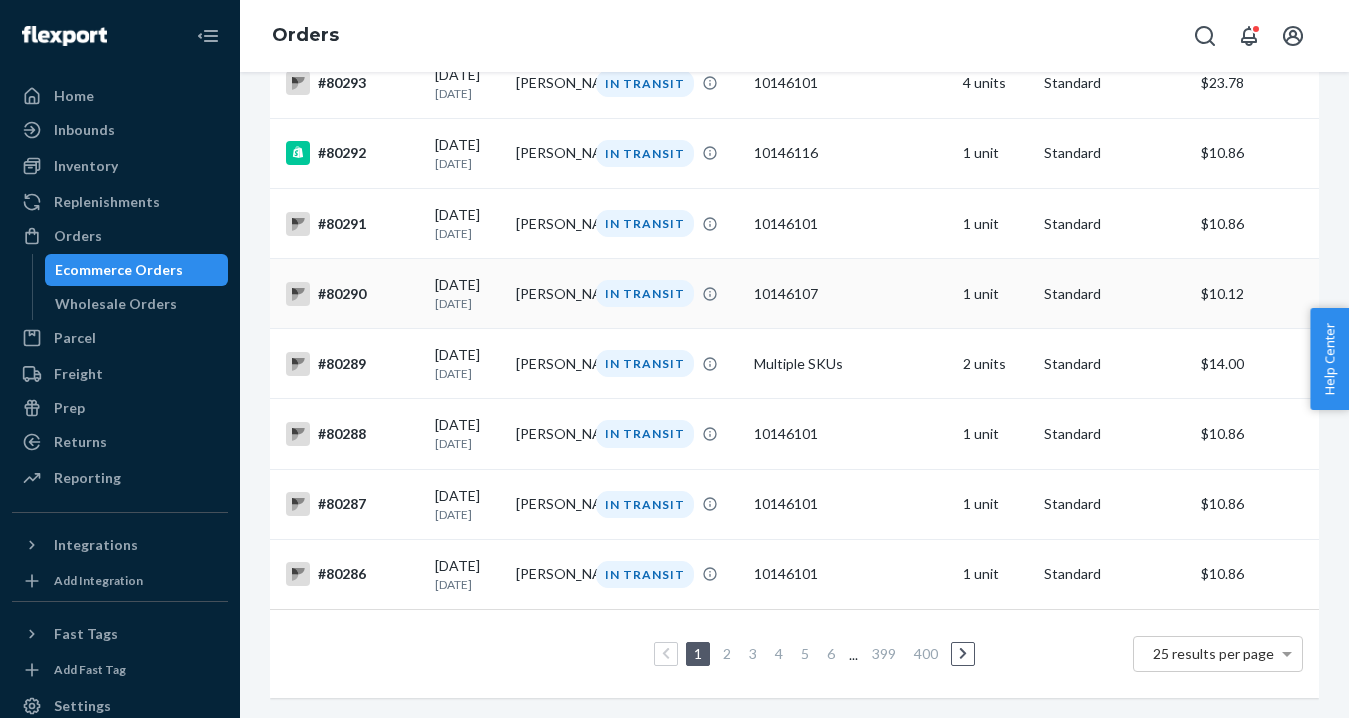 scroll, scrollTop: 1502, scrollLeft: 0, axis: vertical 